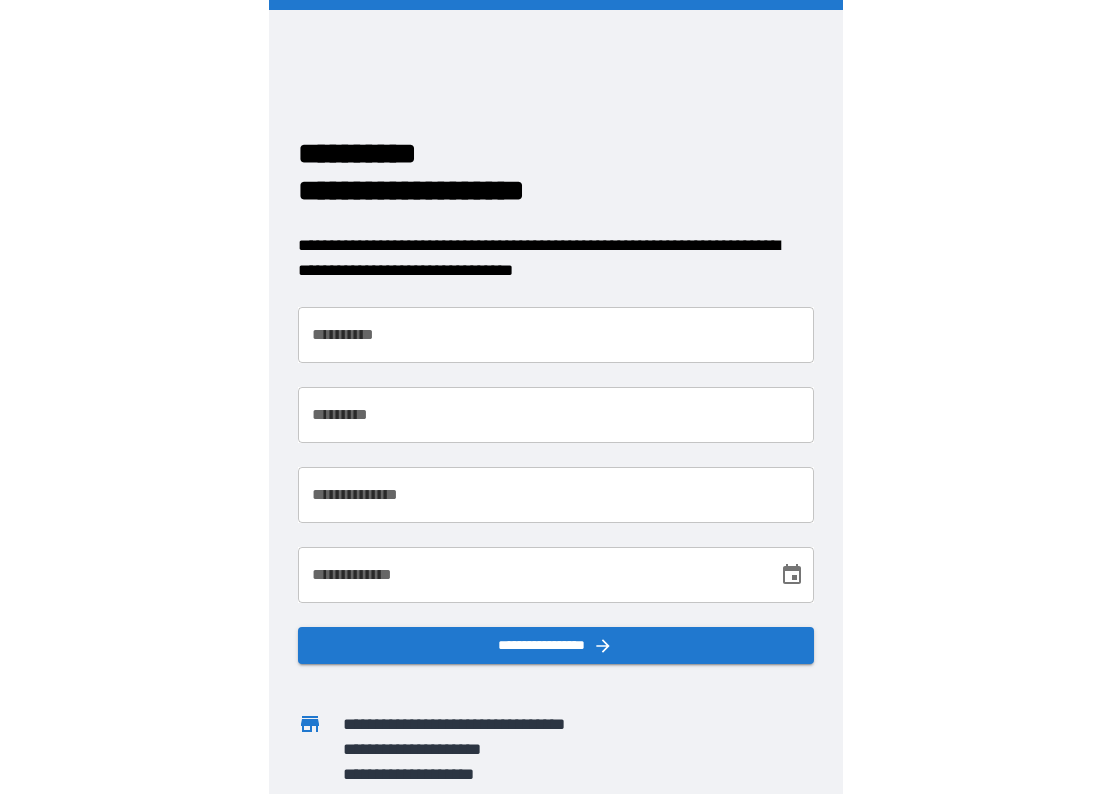scroll, scrollTop: 0, scrollLeft: 0, axis: both 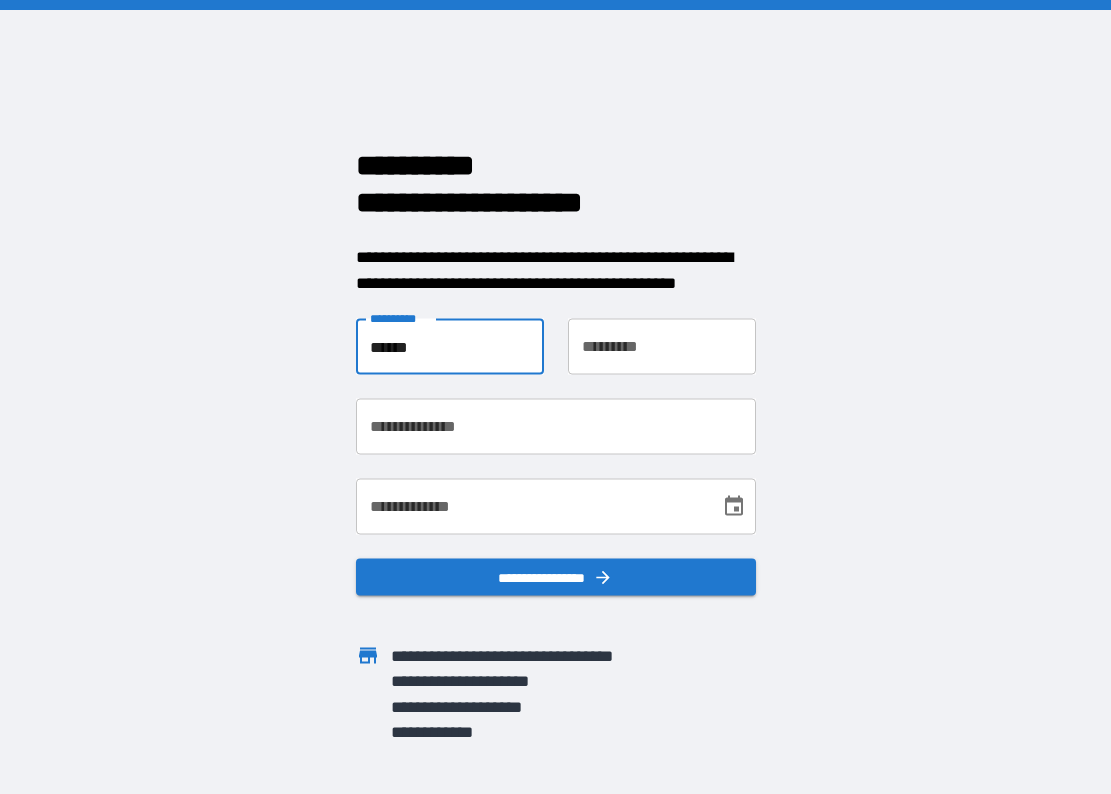 type on "******" 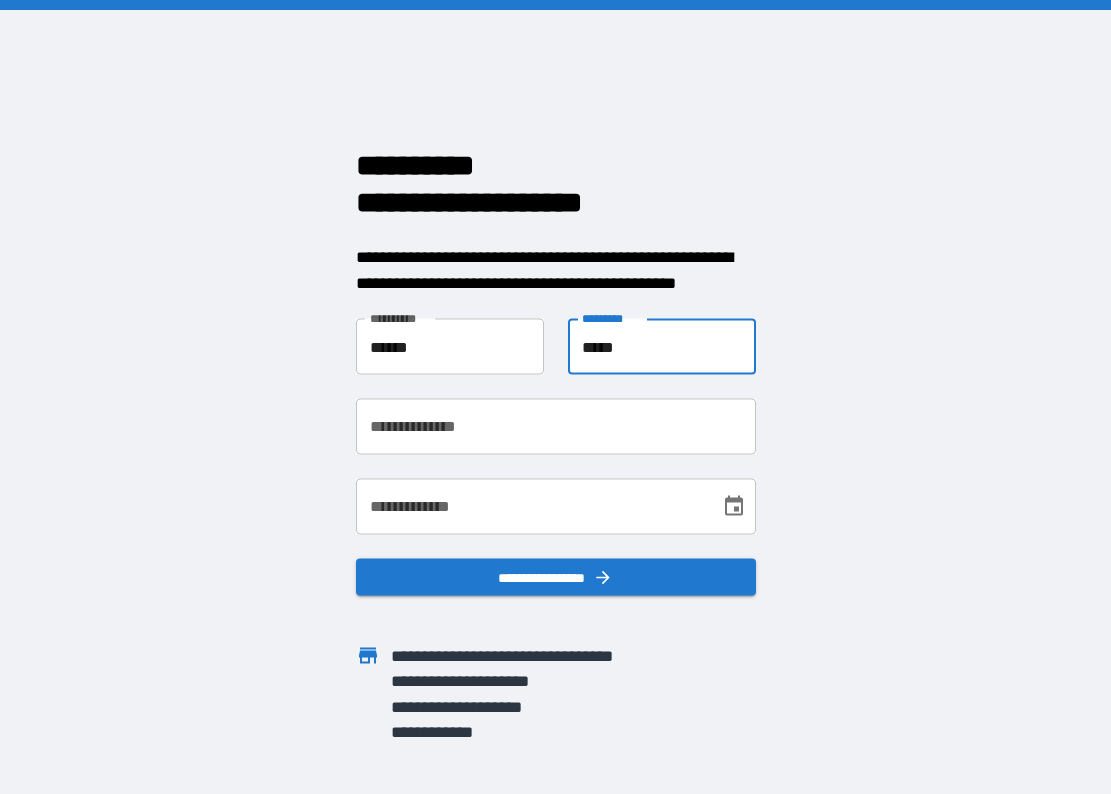 type on "*****" 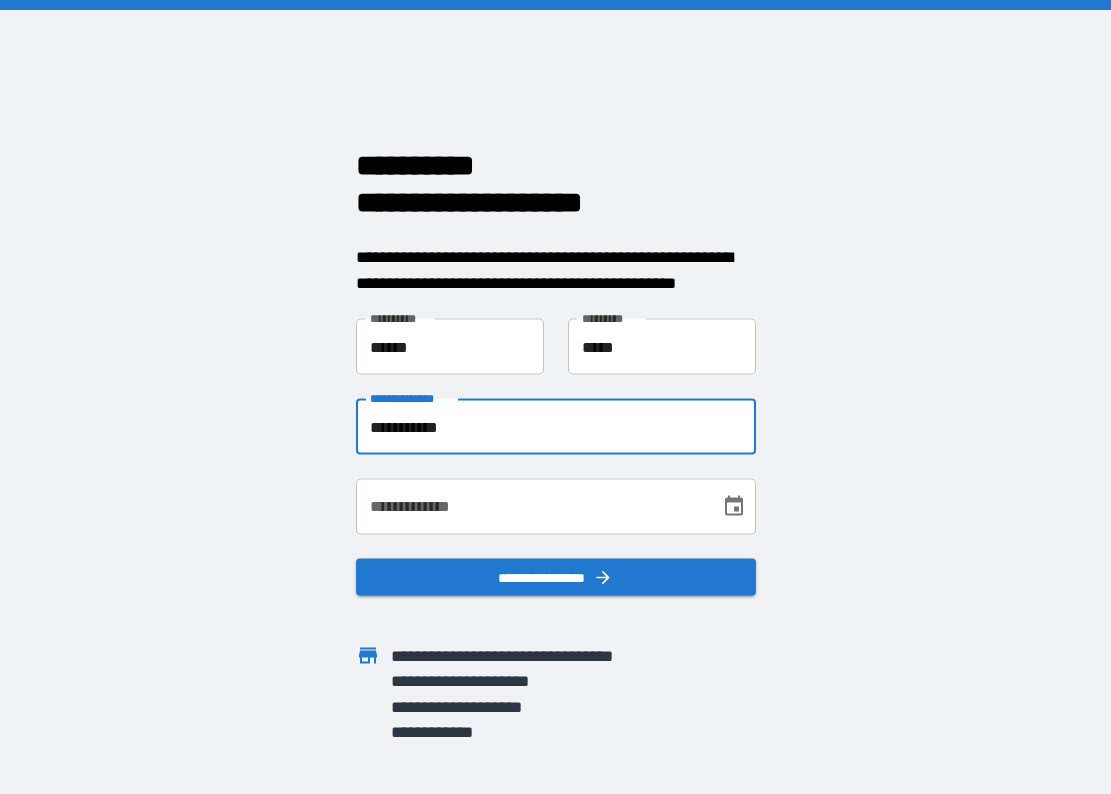 type on "**********" 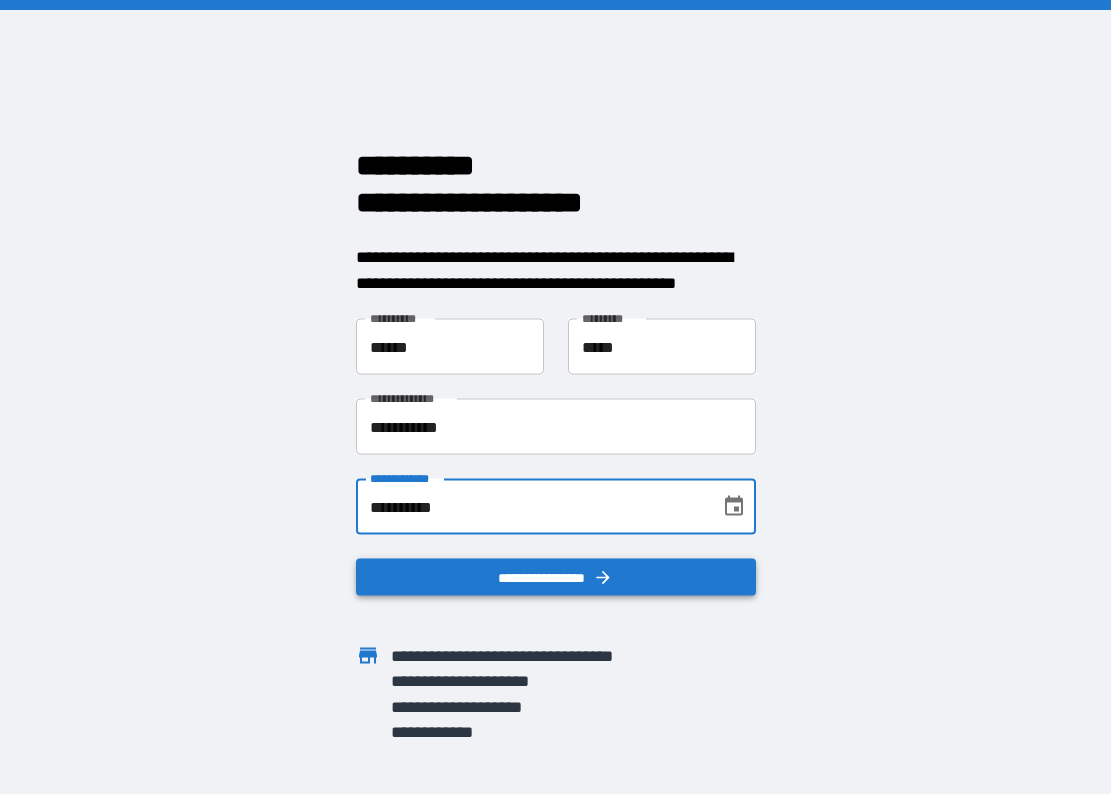 type on "**********" 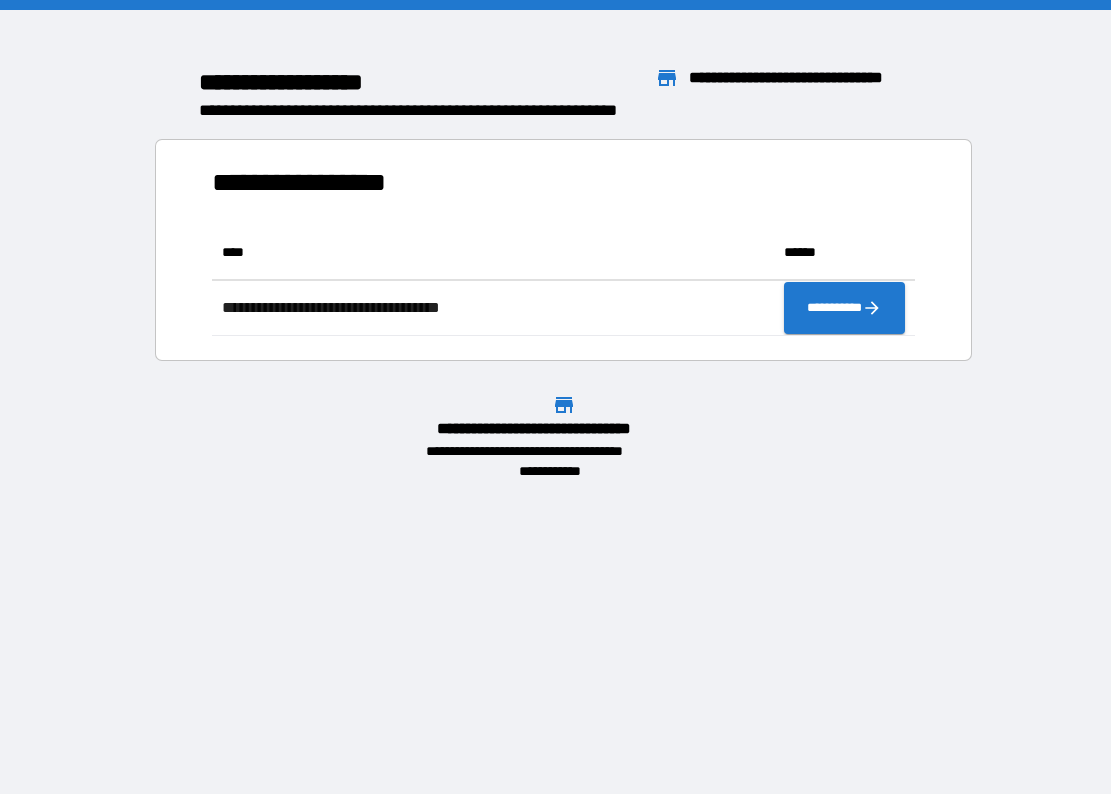 scroll, scrollTop: 1, scrollLeft: 1, axis: both 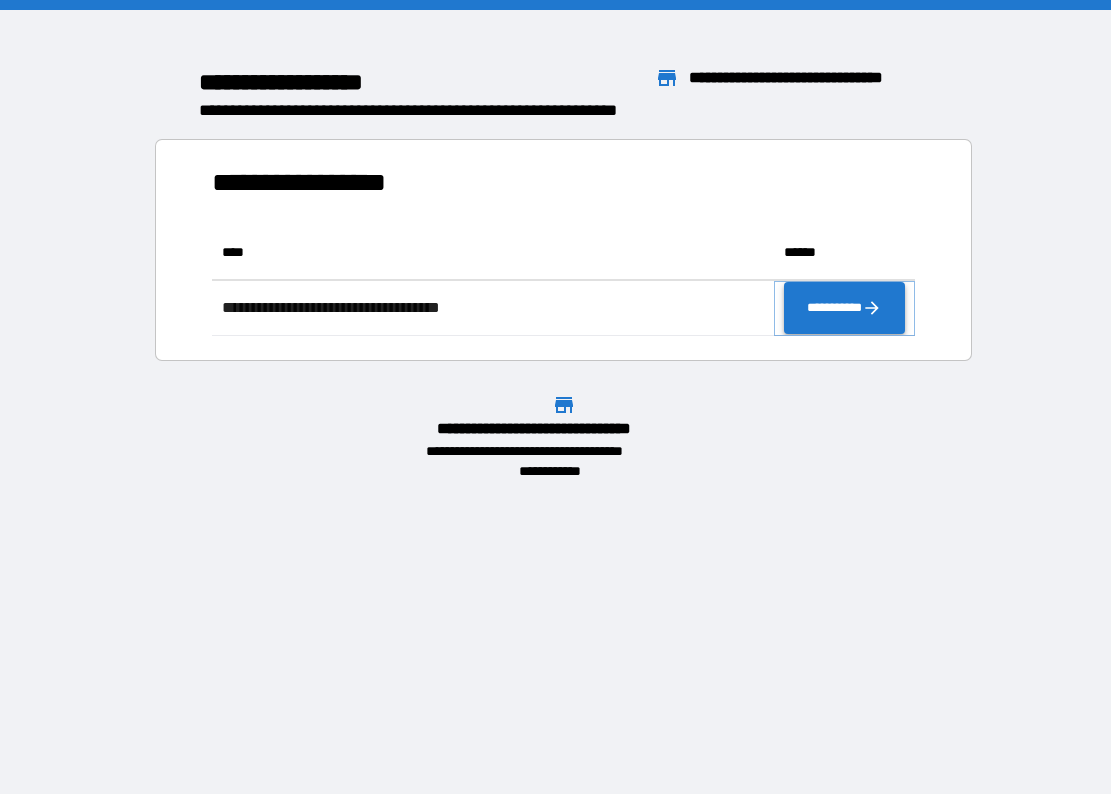click 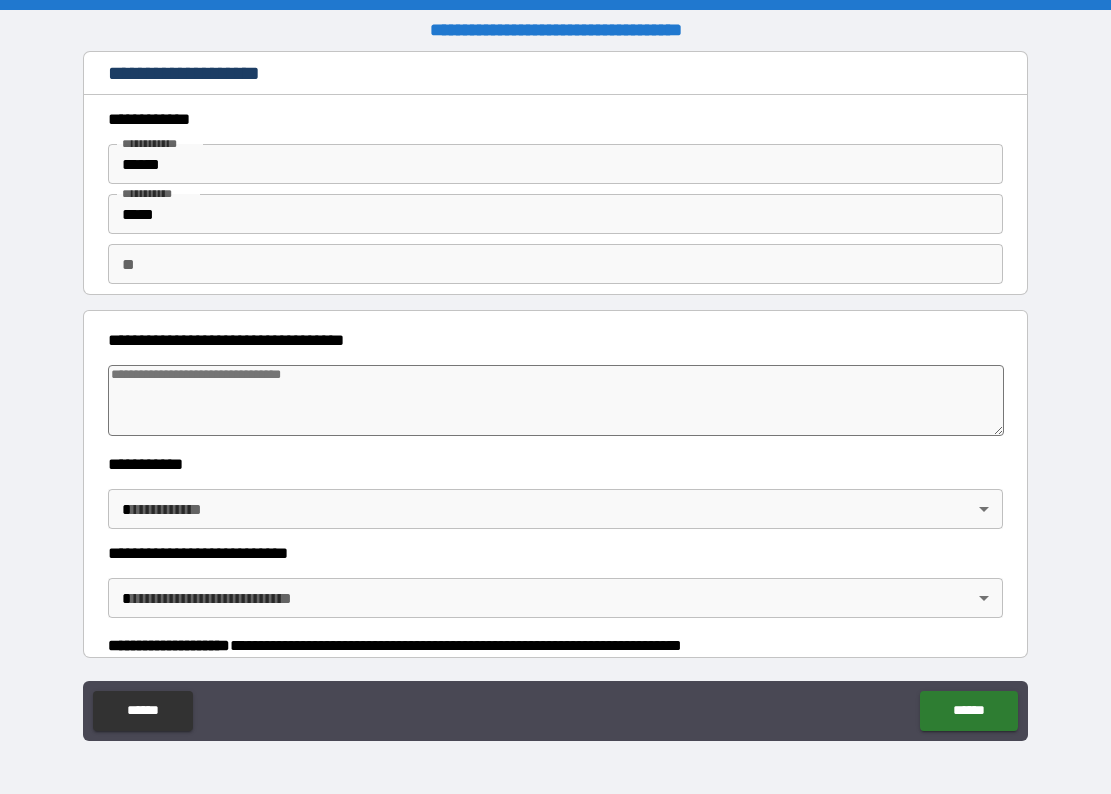 type on "*" 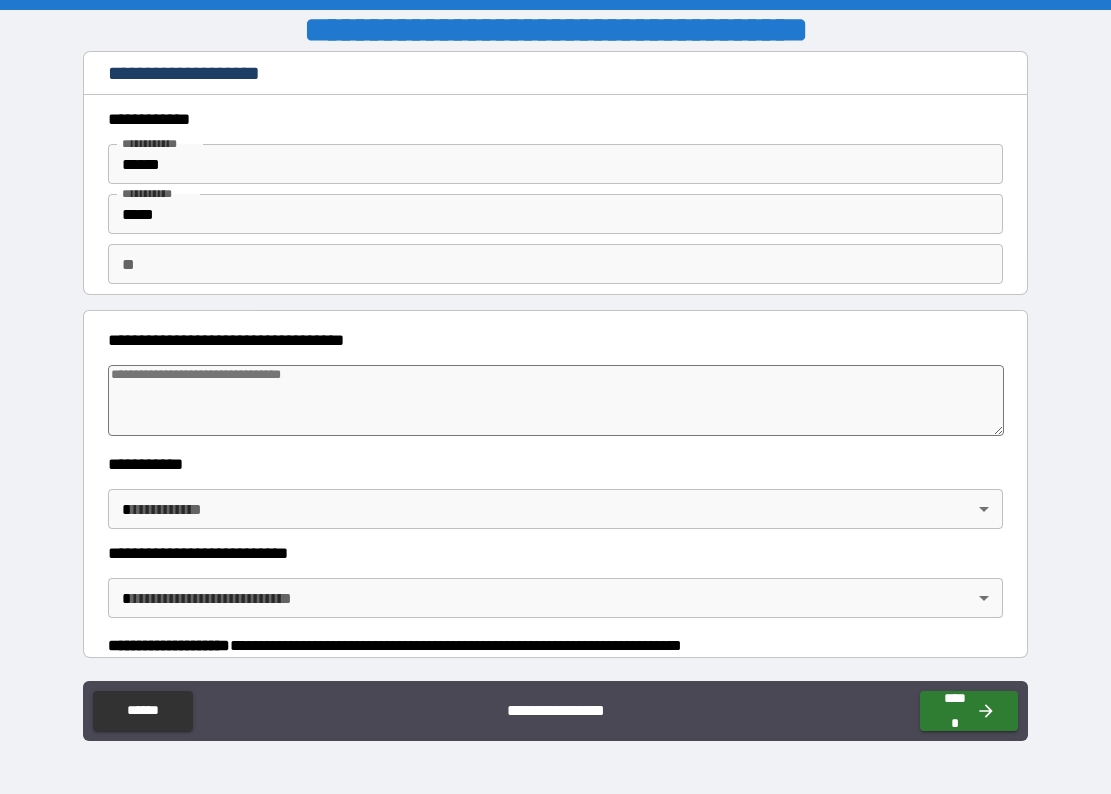 type on "*" 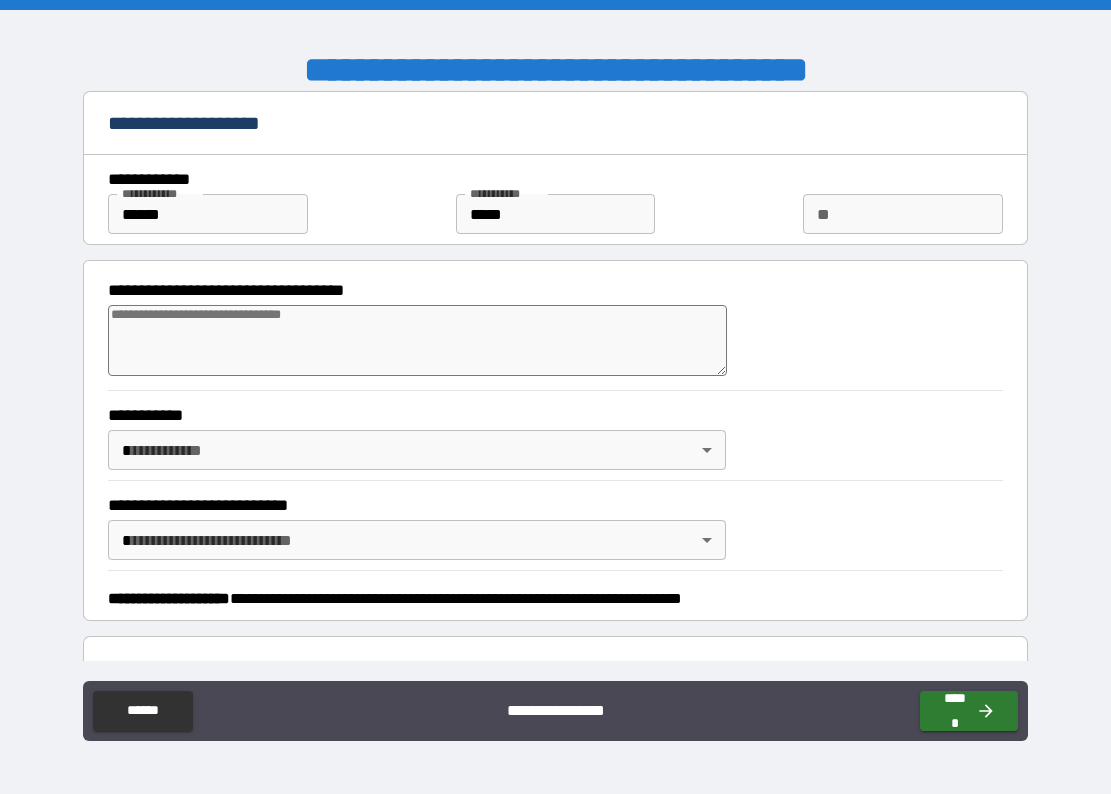 type on "*" 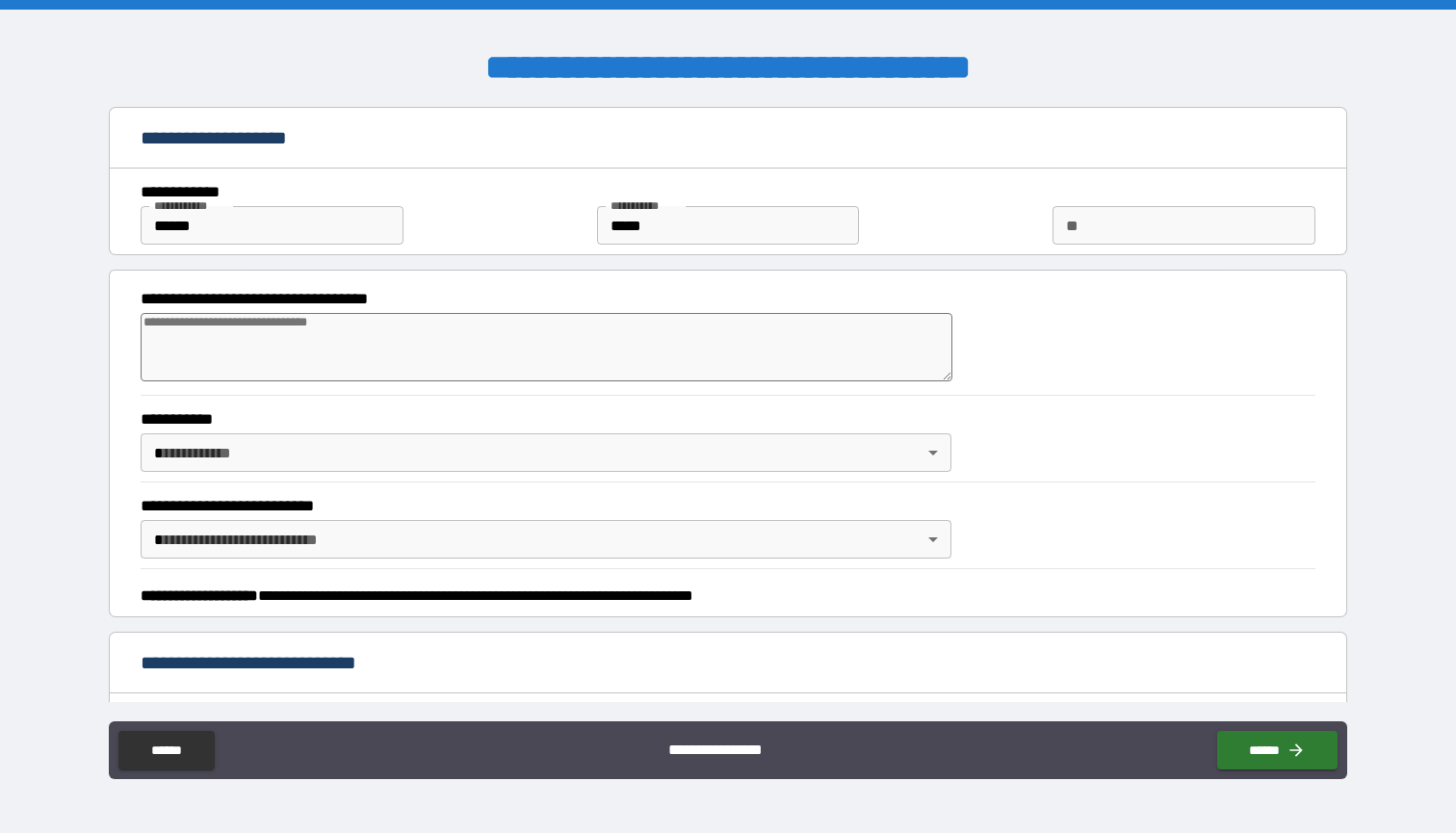 click at bounding box center (546, 347) 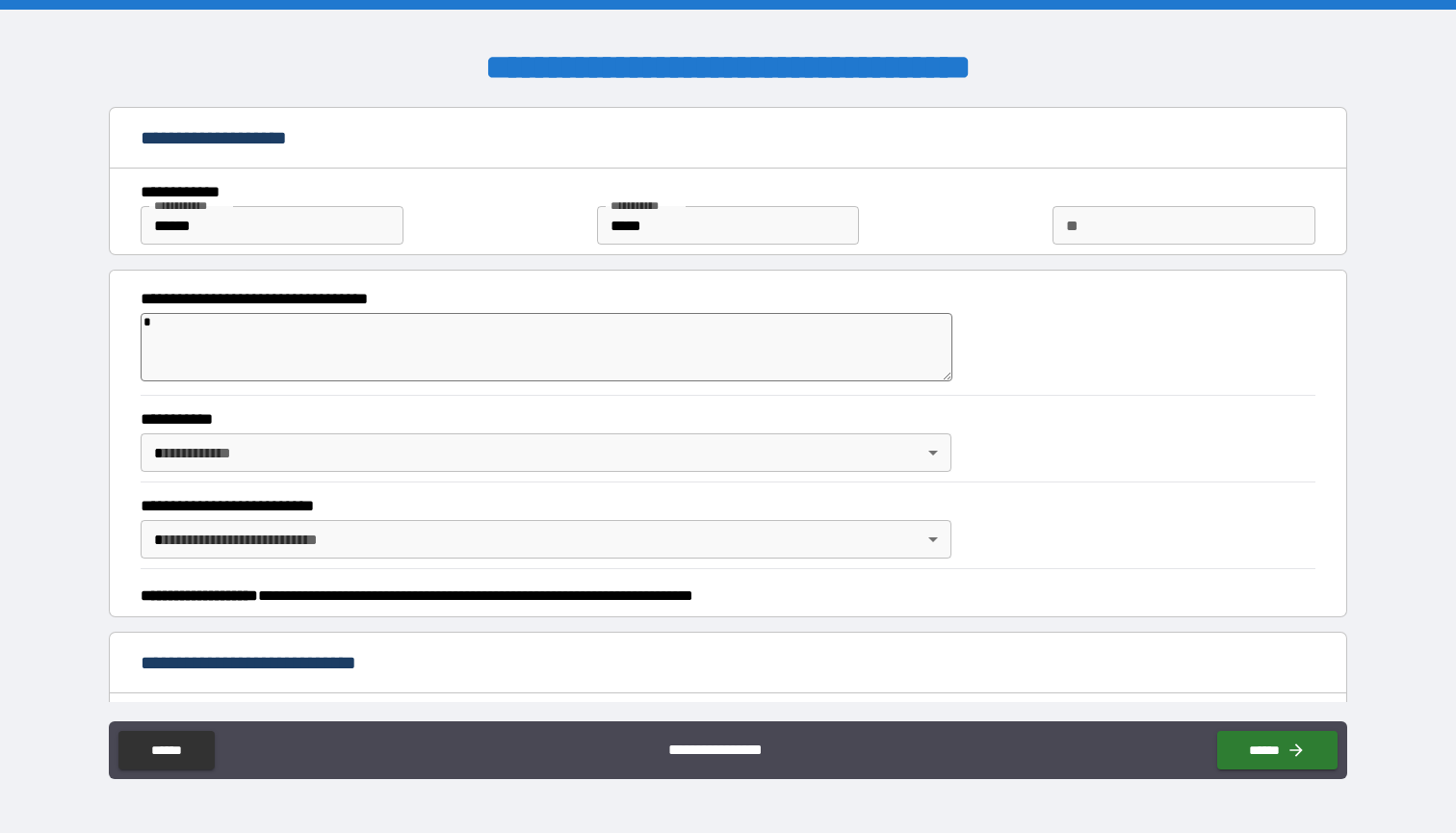 type on "*" 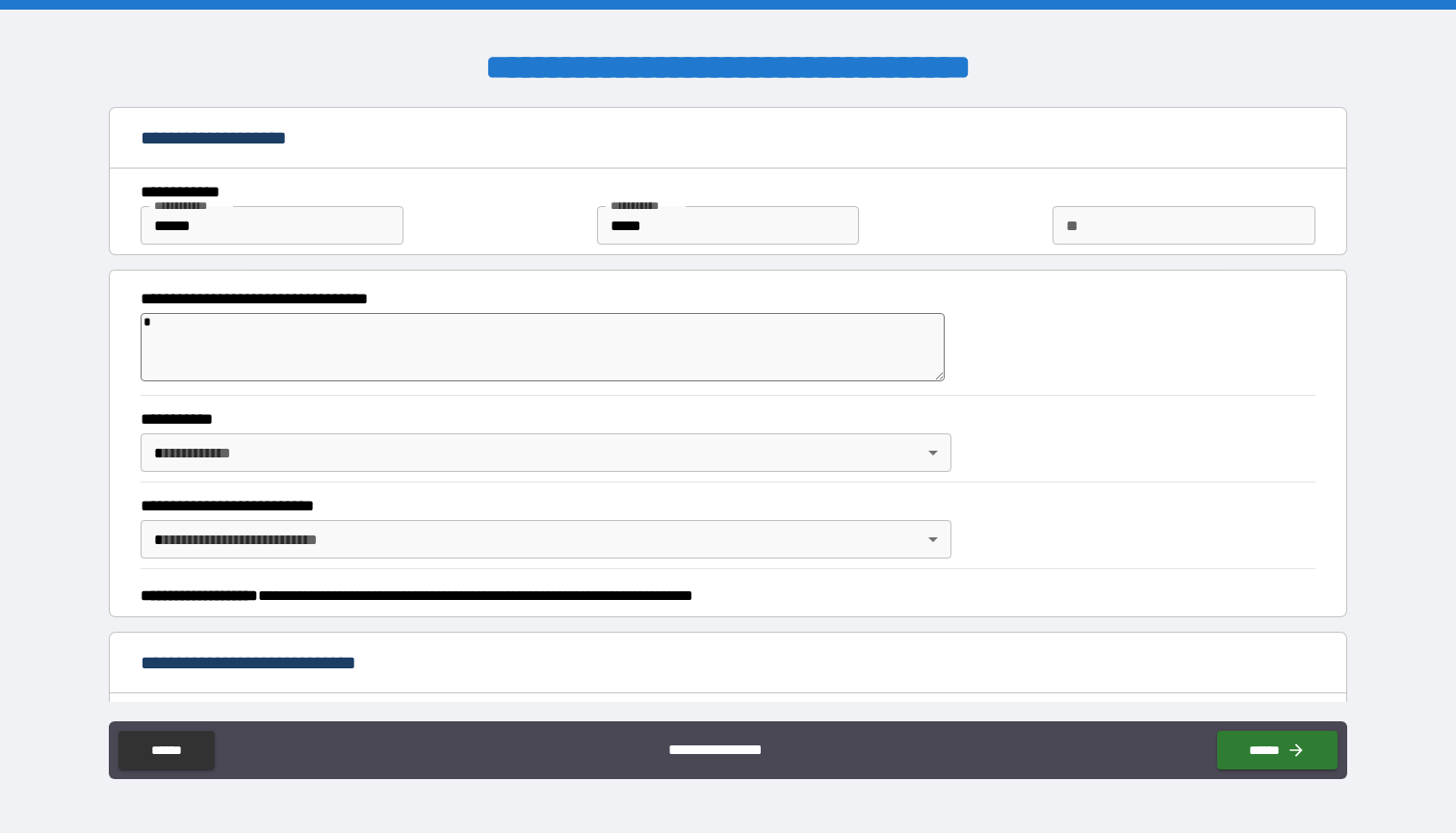 type on "**" 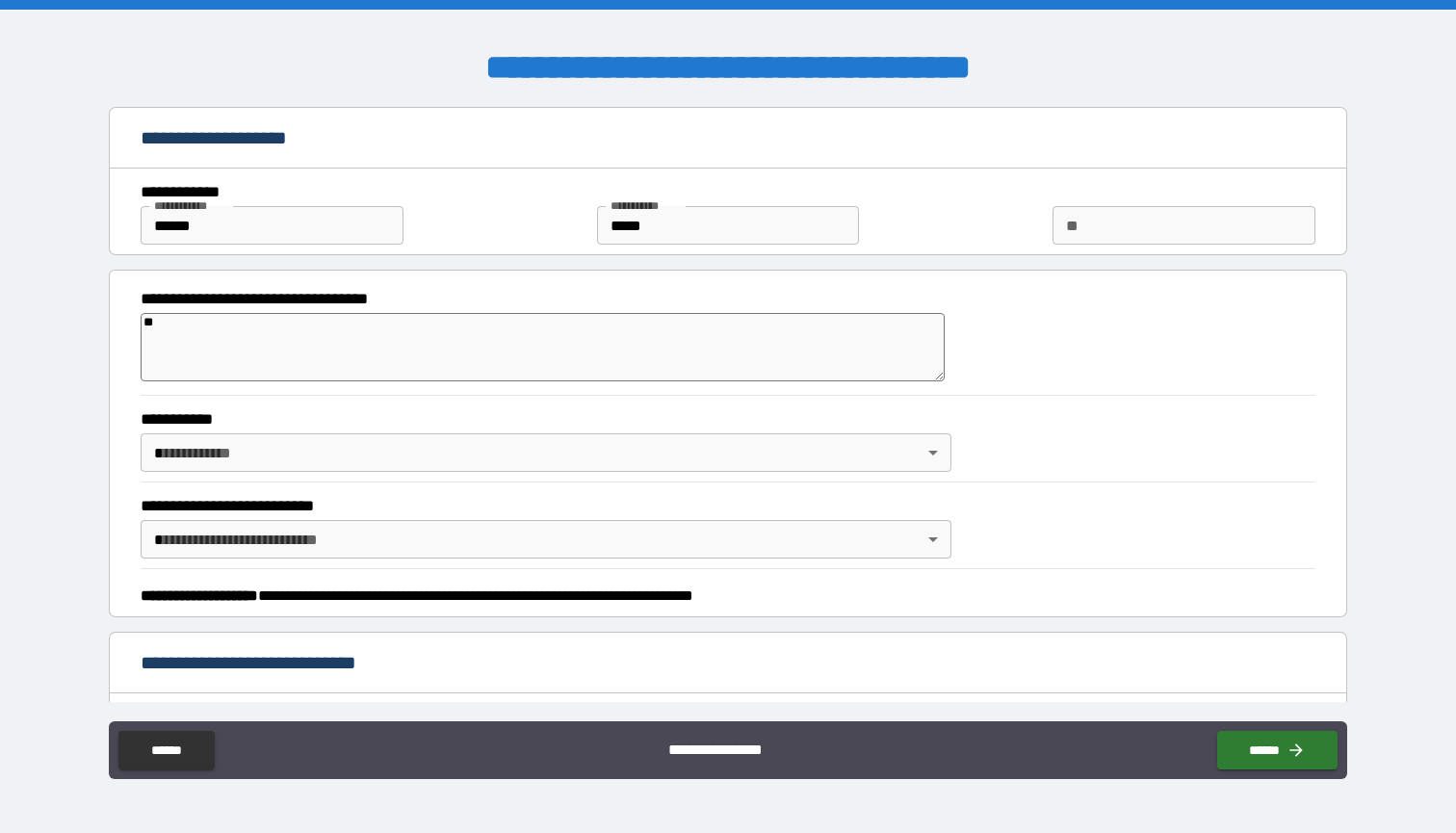 type on "*" 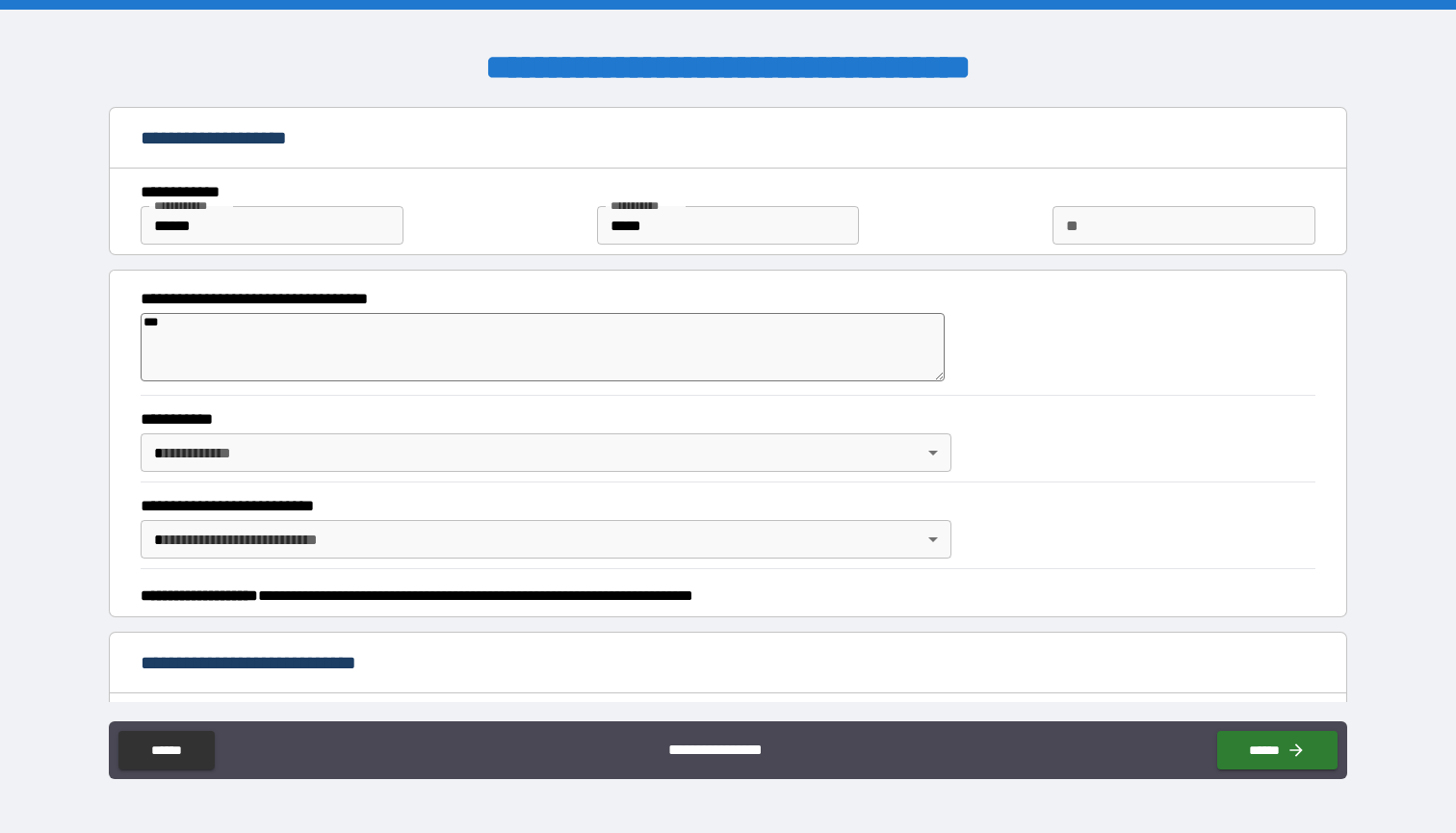 type on "*" 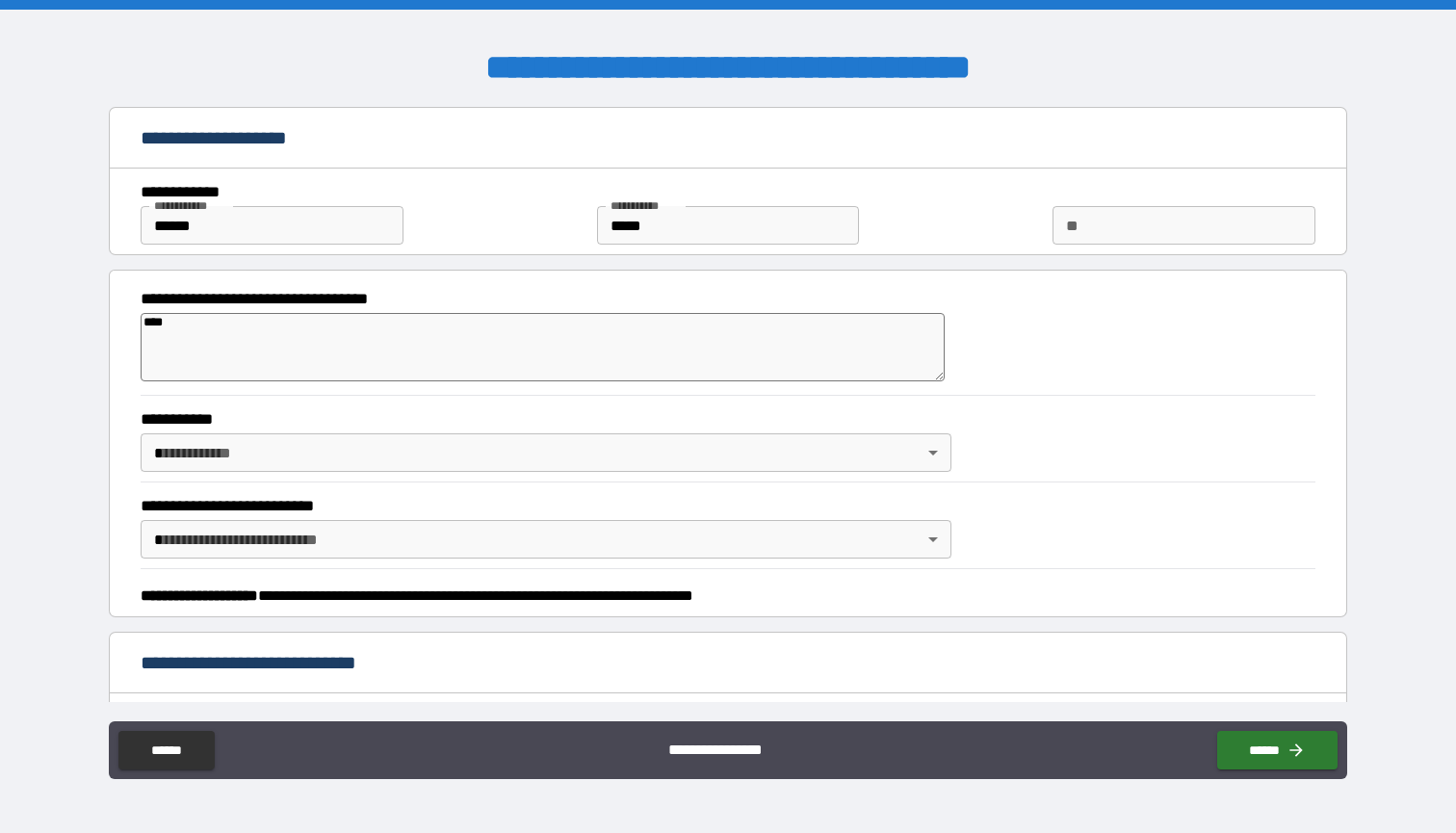 type on "*****" 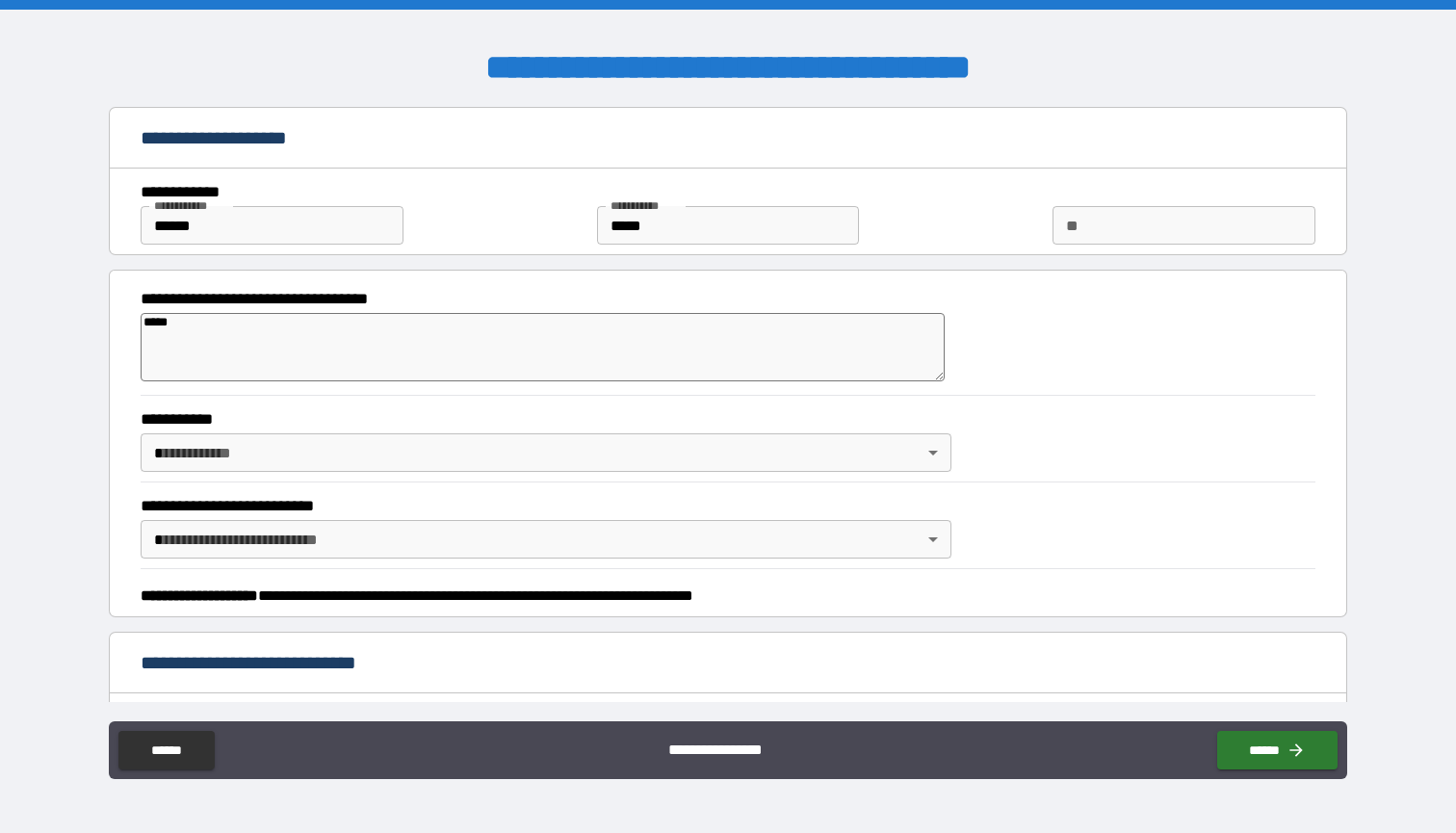 type on "*" 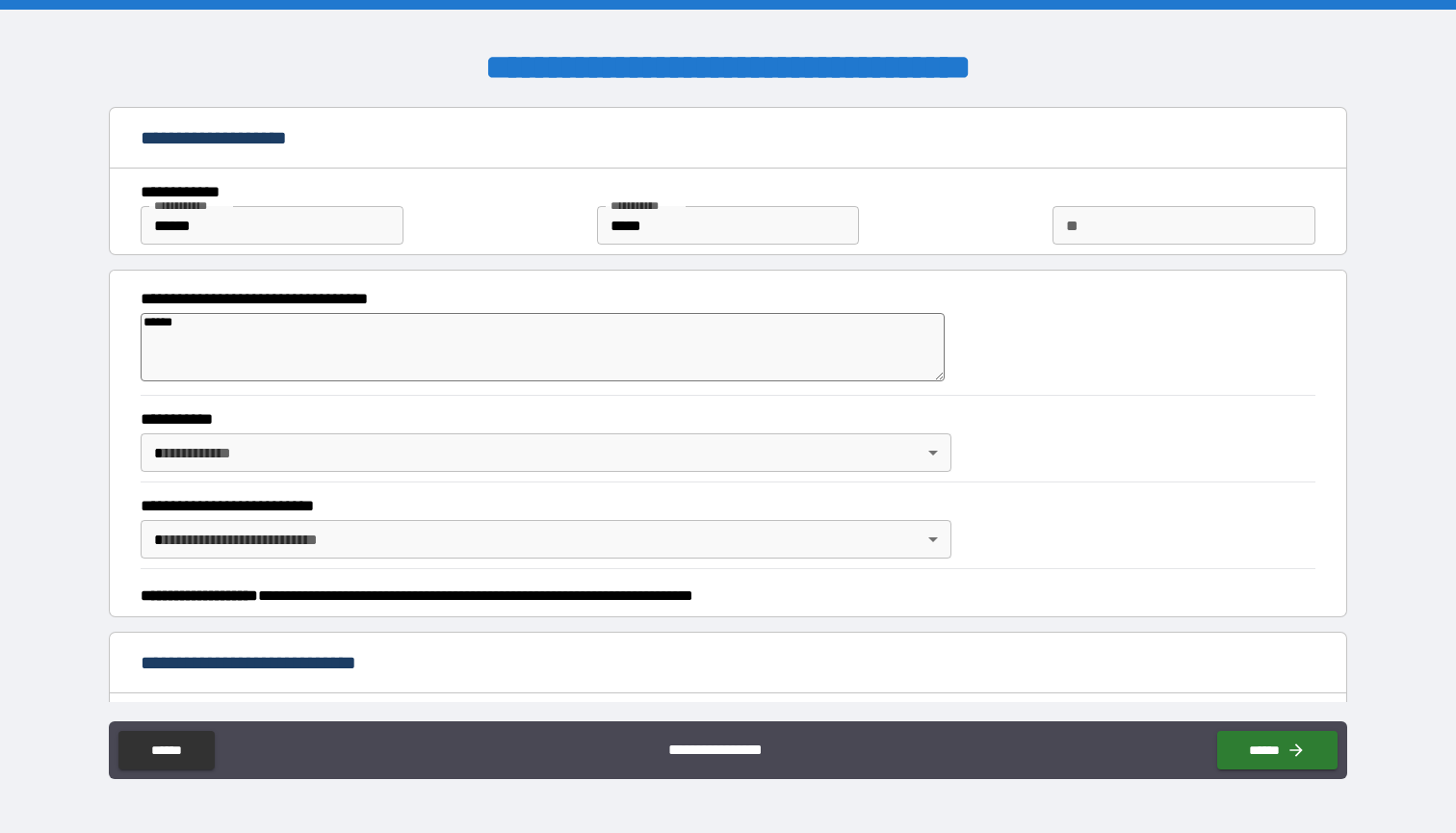 type on "*" 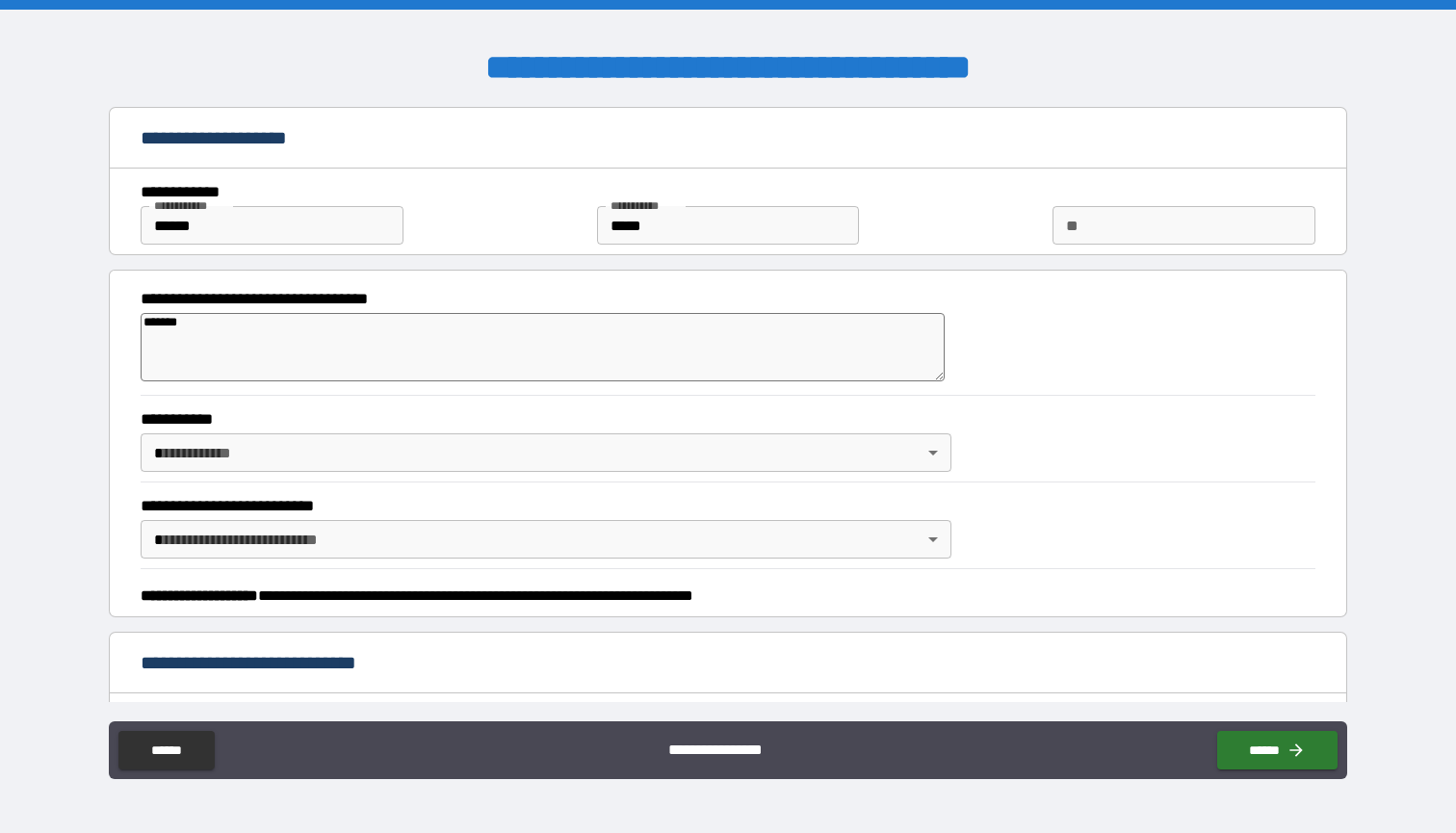 type on "********" 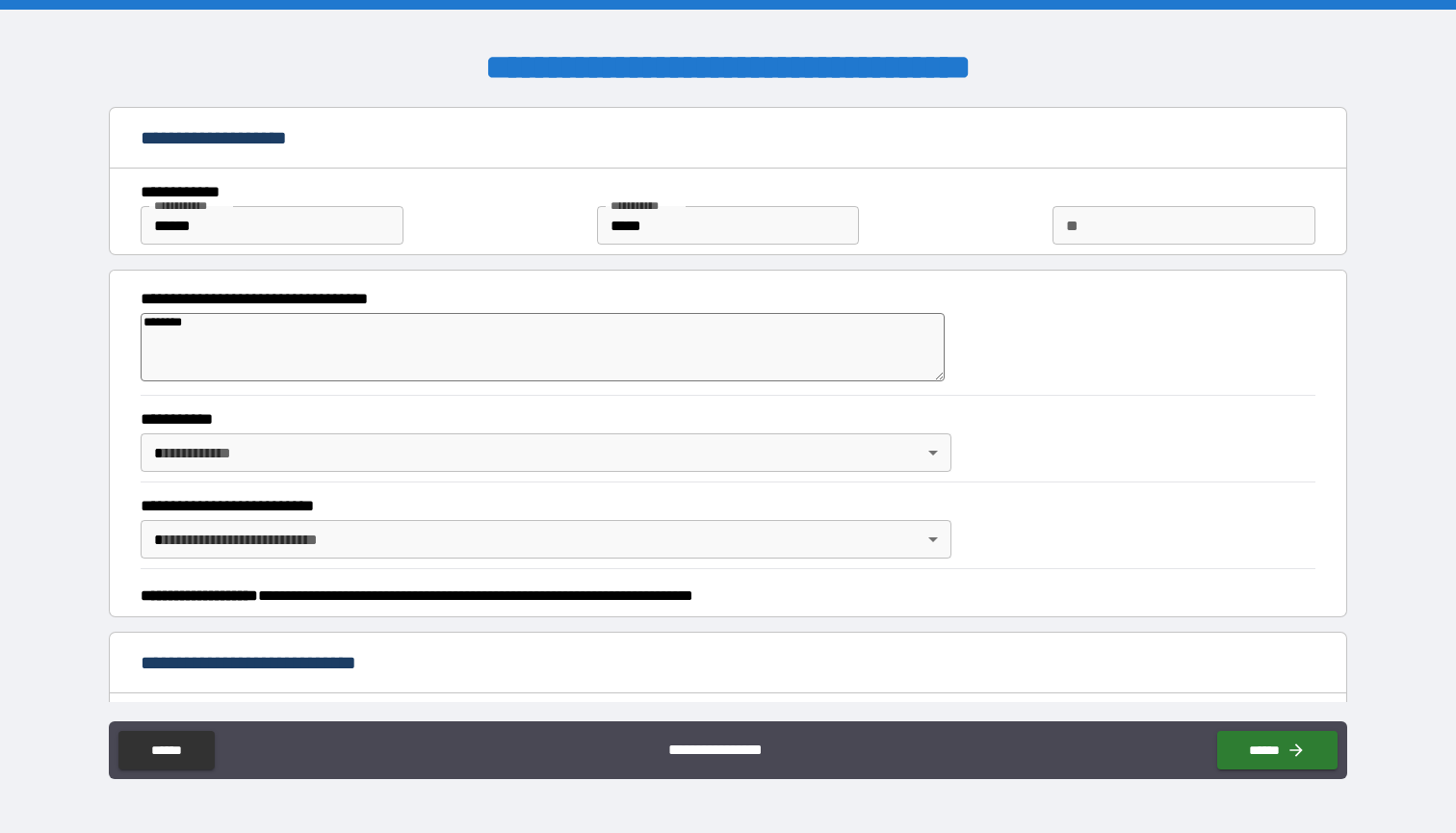 type on "*********" 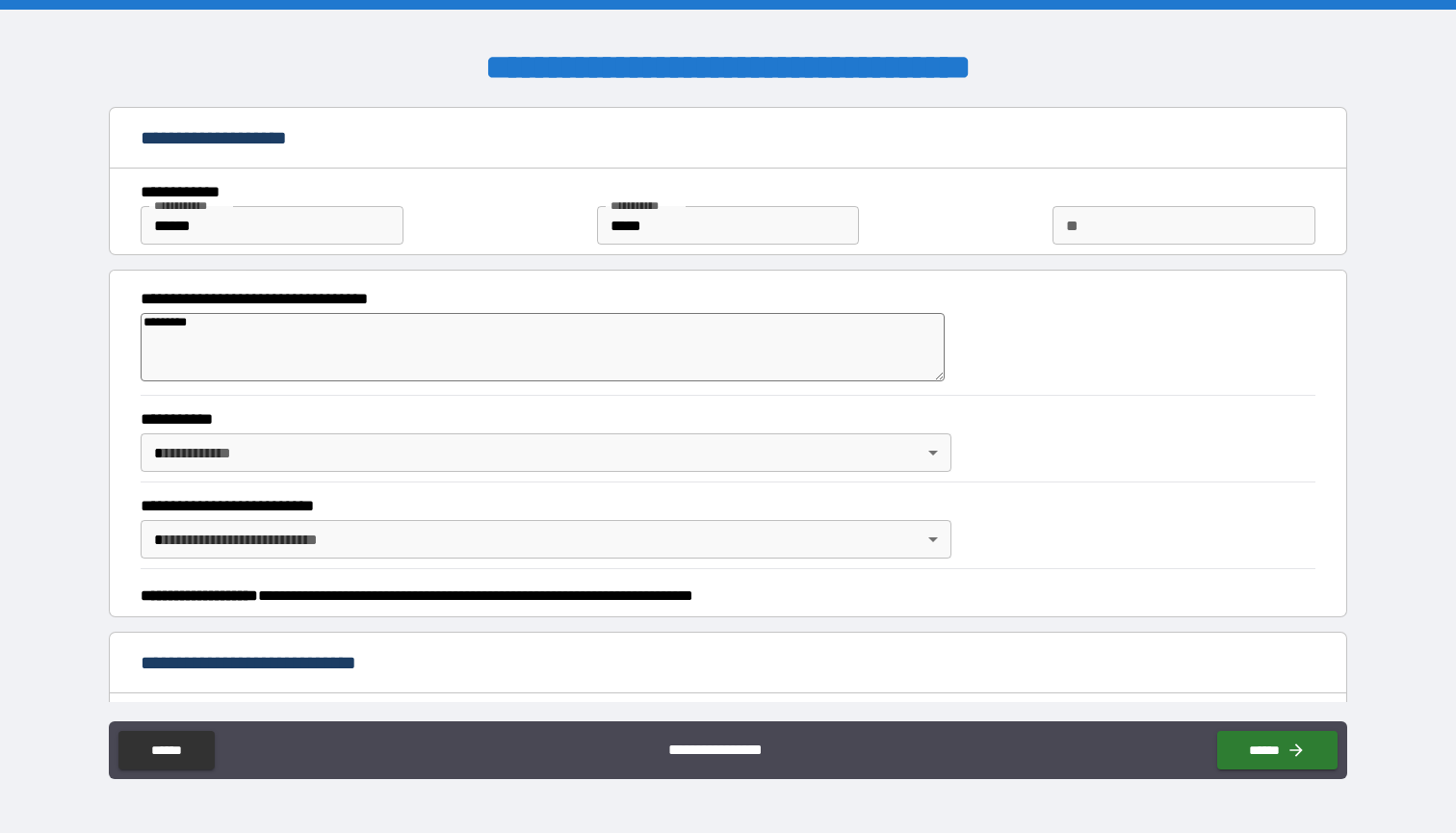 type on "**********" 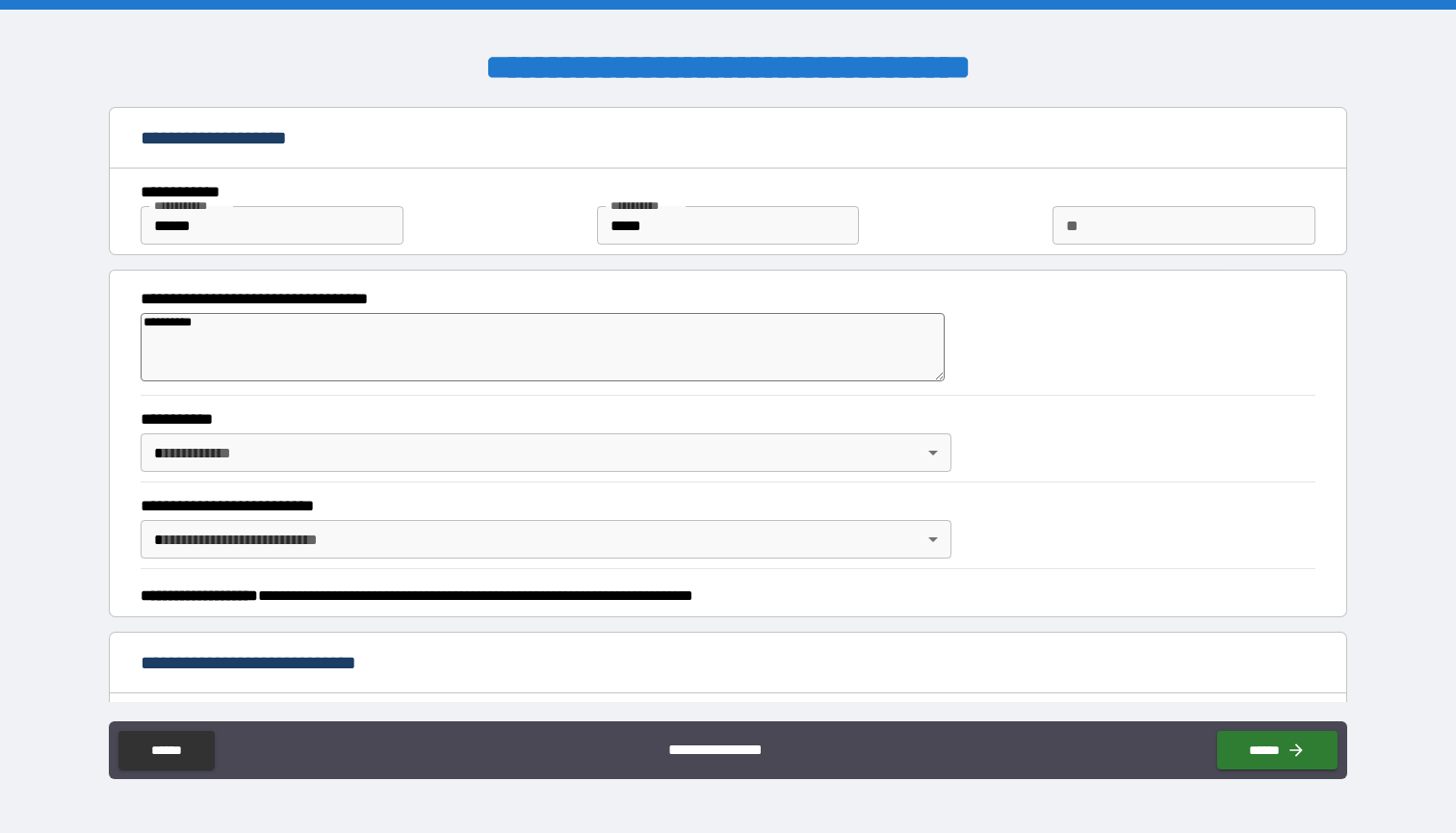 type on "*" 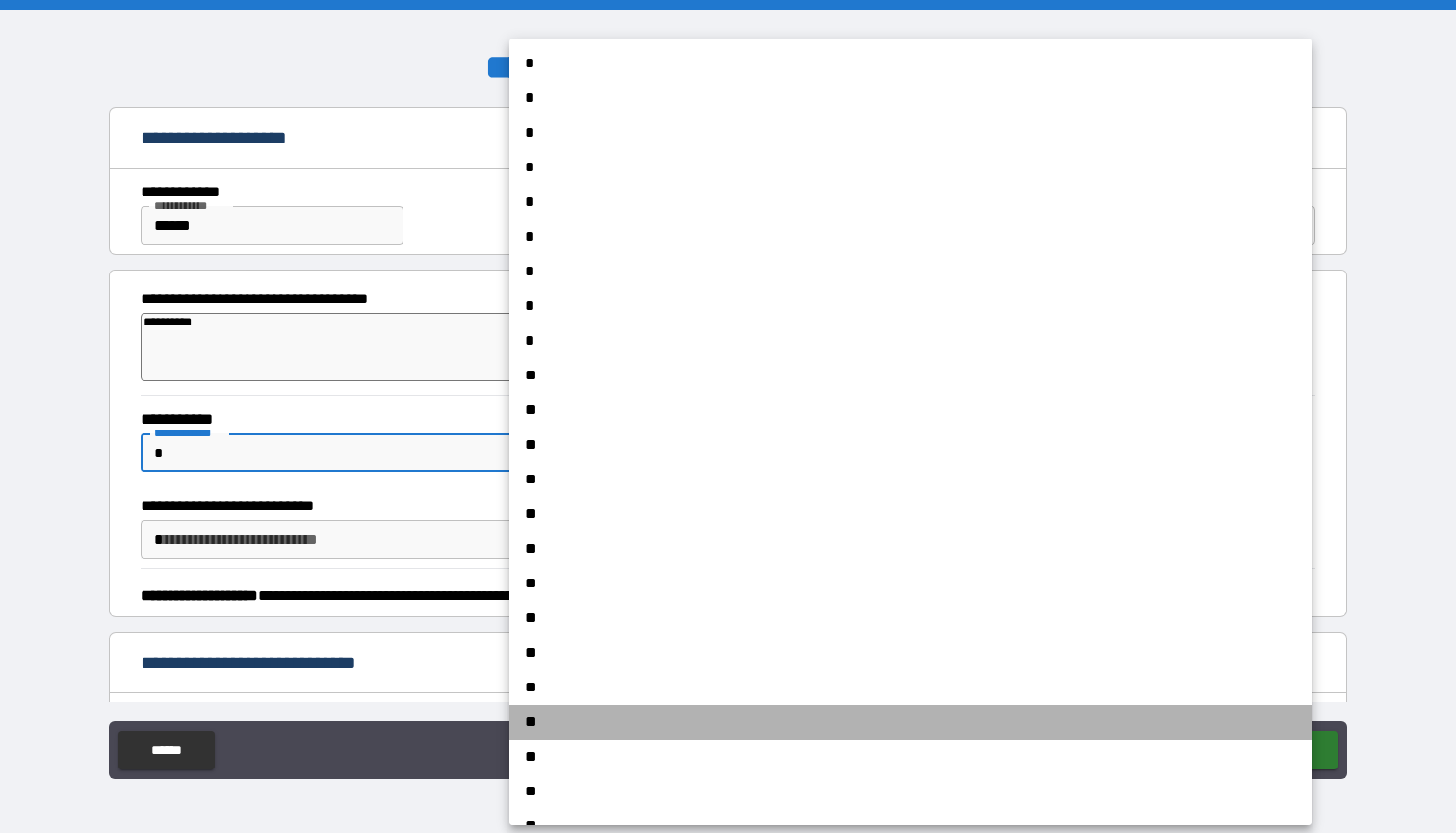 click on "**" at bounding box center [910, 722] 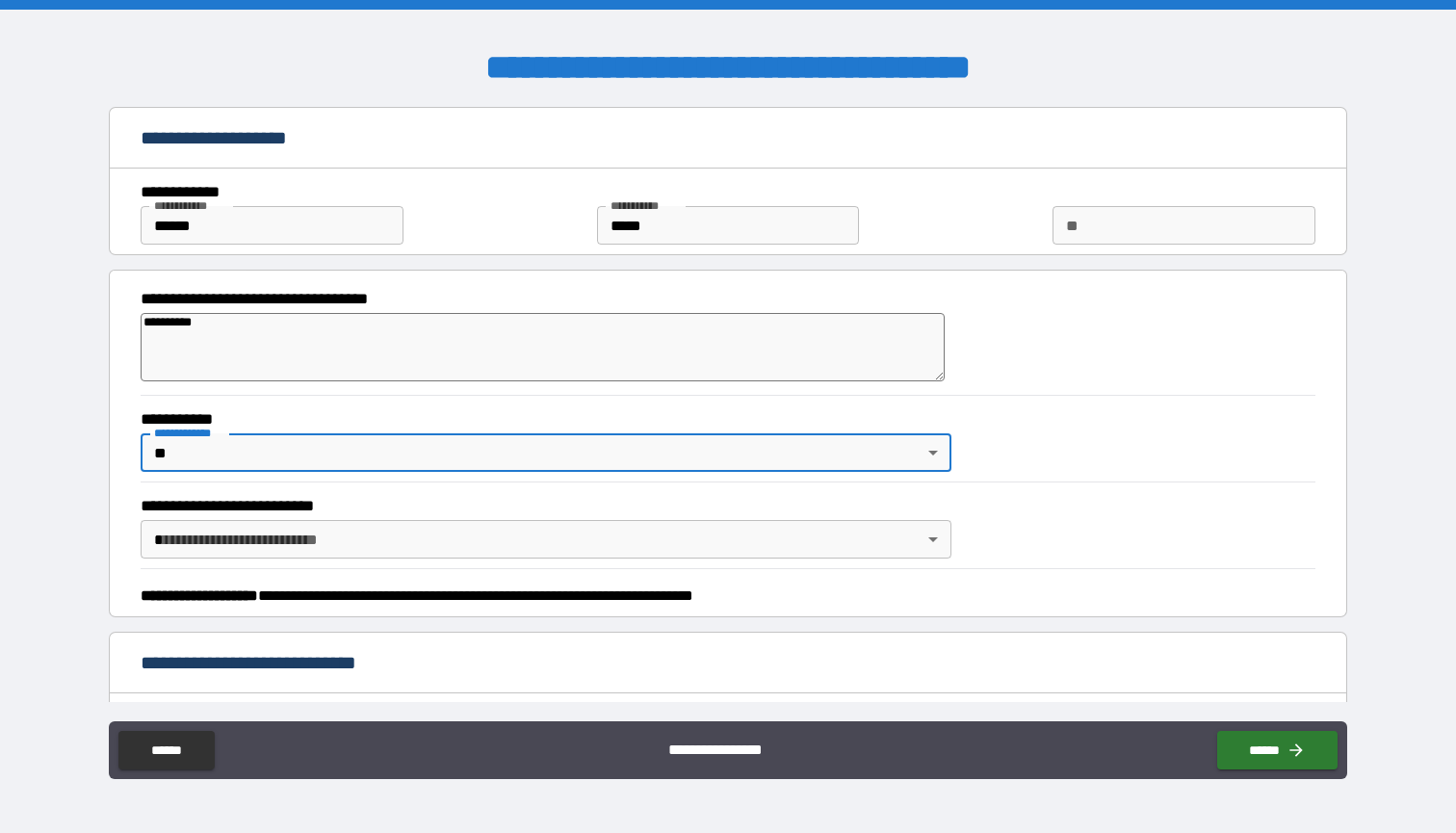 type on "*" 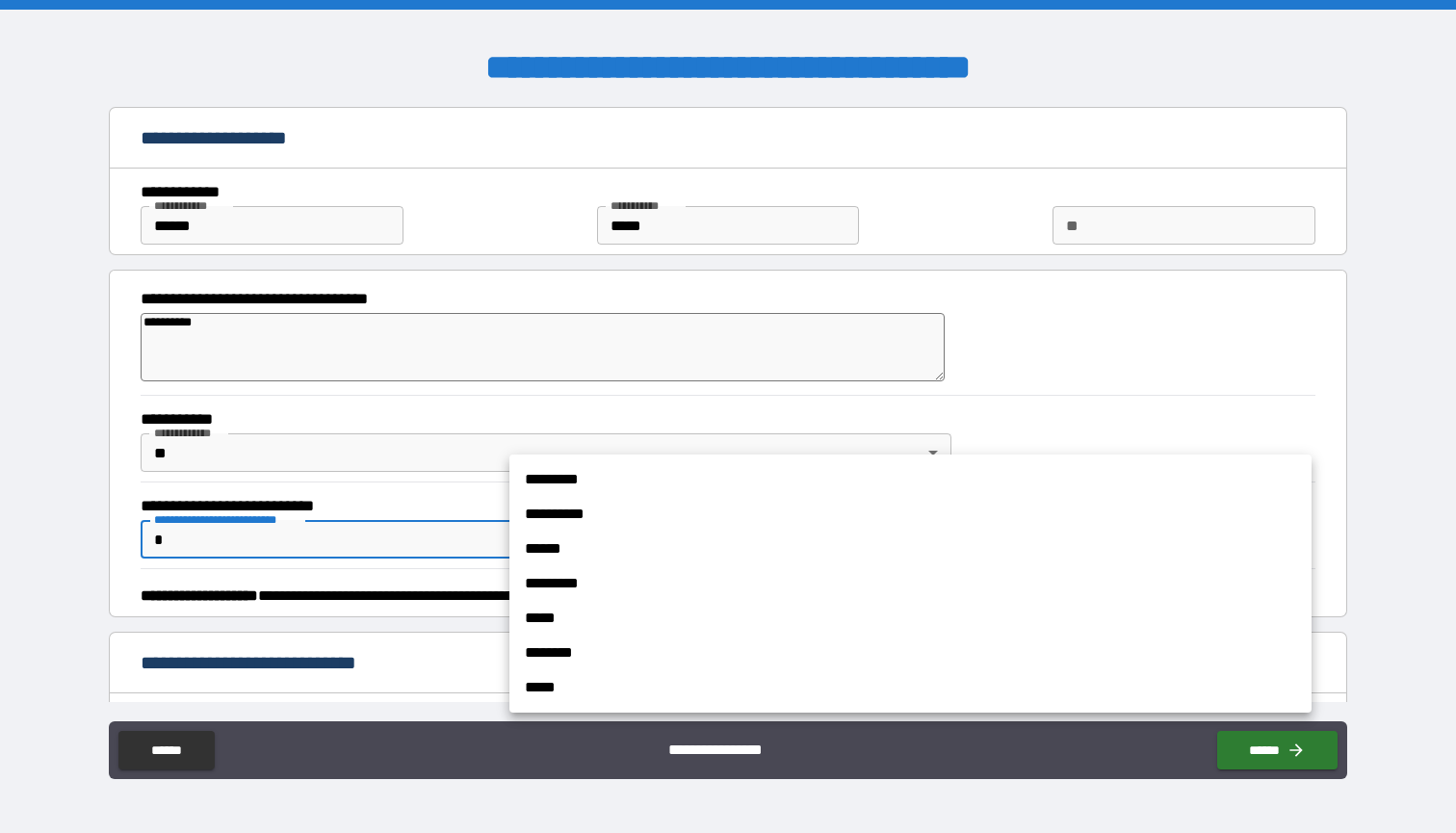 click on "**********" at bounding box center (728, 416) 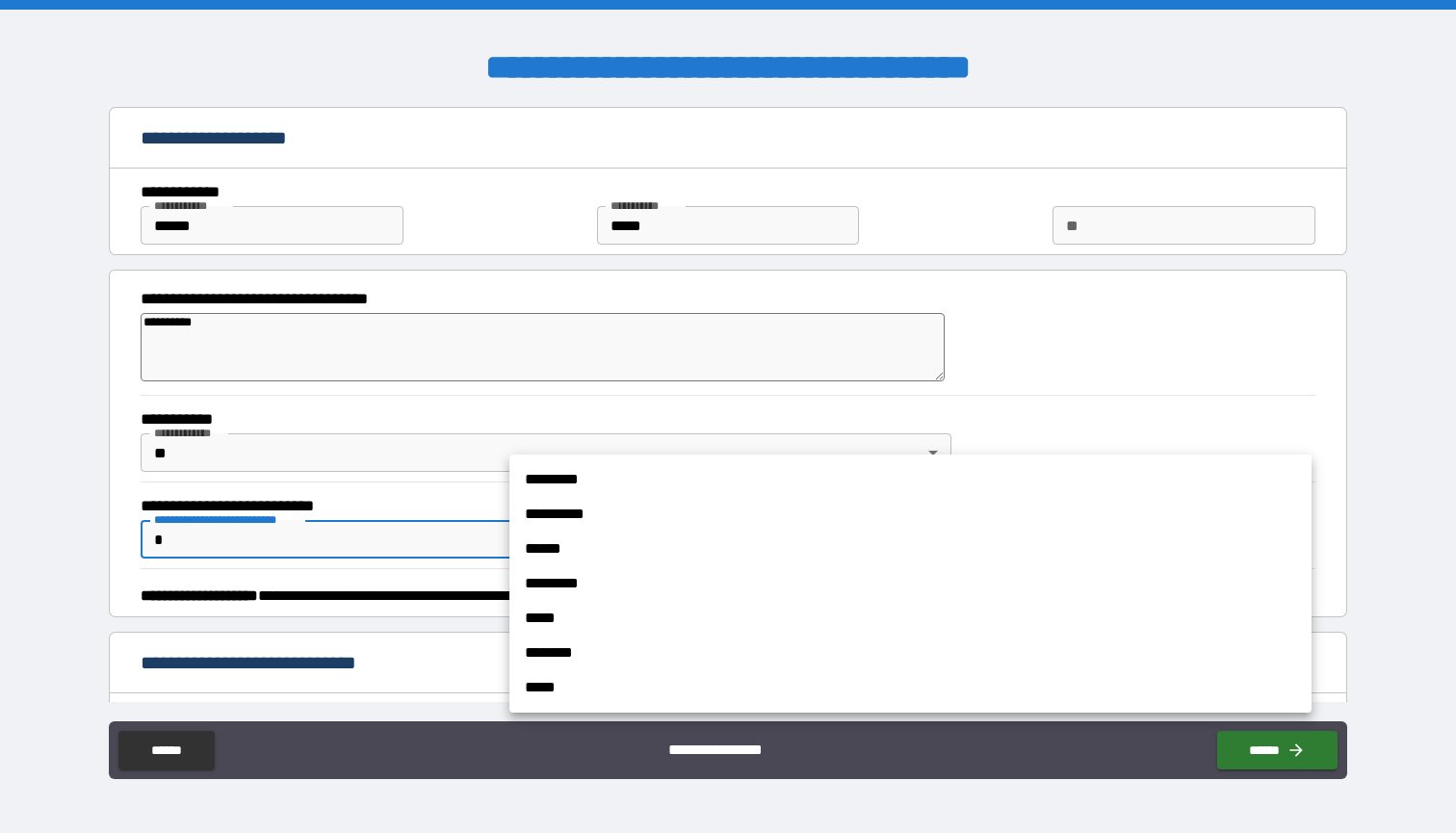 click on "*********" at bounding box center [910, 480] 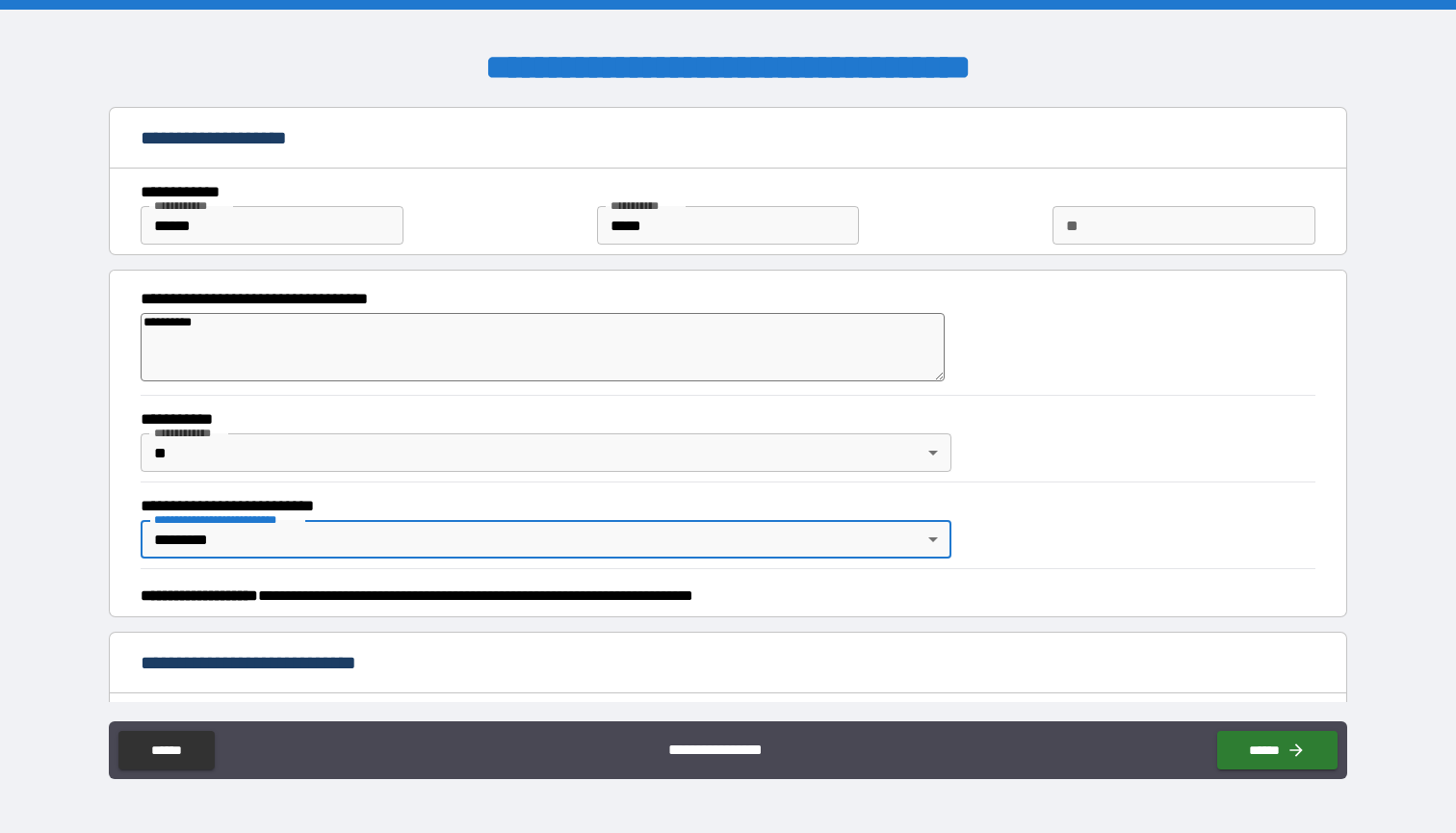 type on "*" 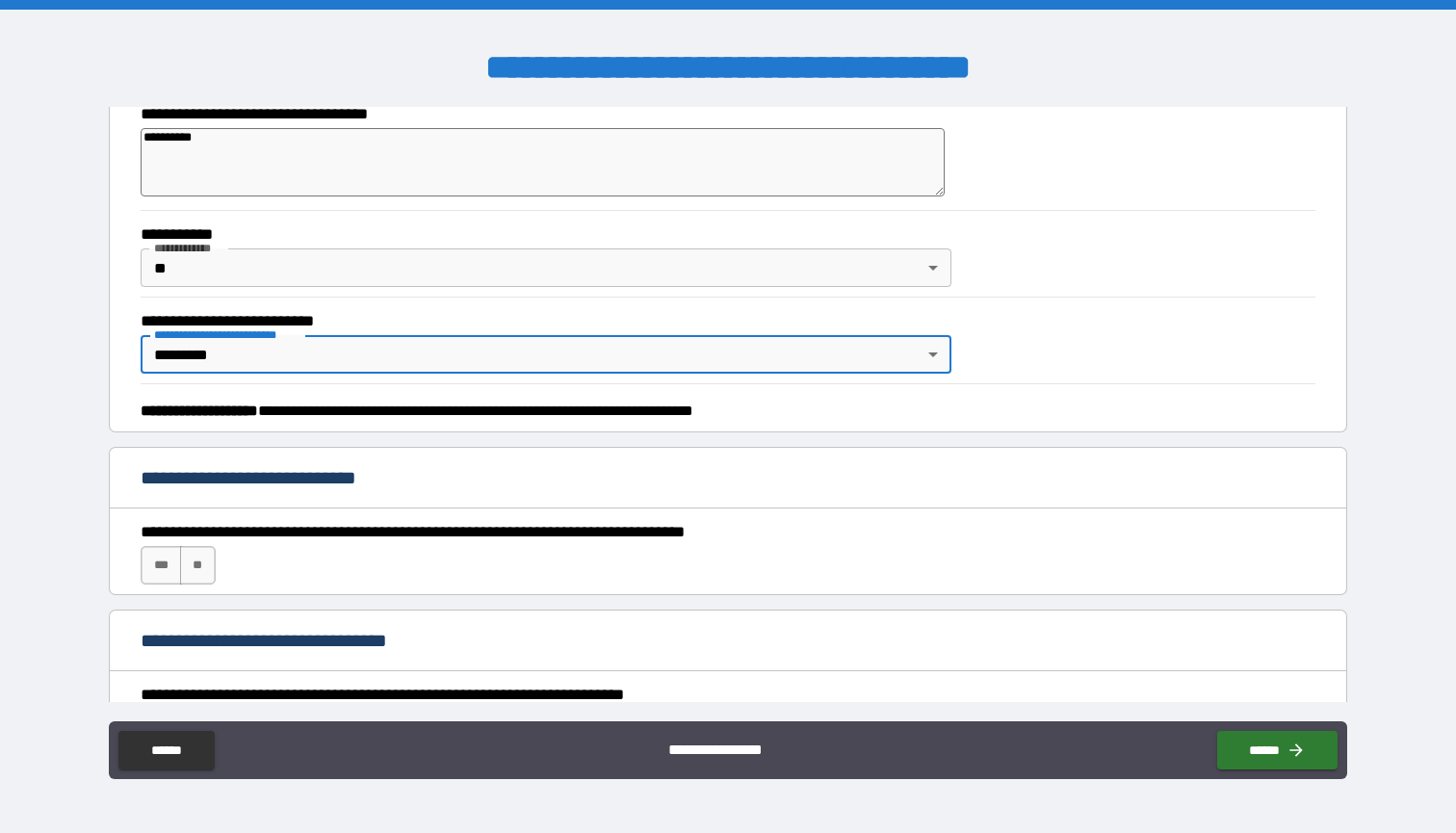 scroll, scrollTop: 186, scrollLeft: 0, axis: vertical 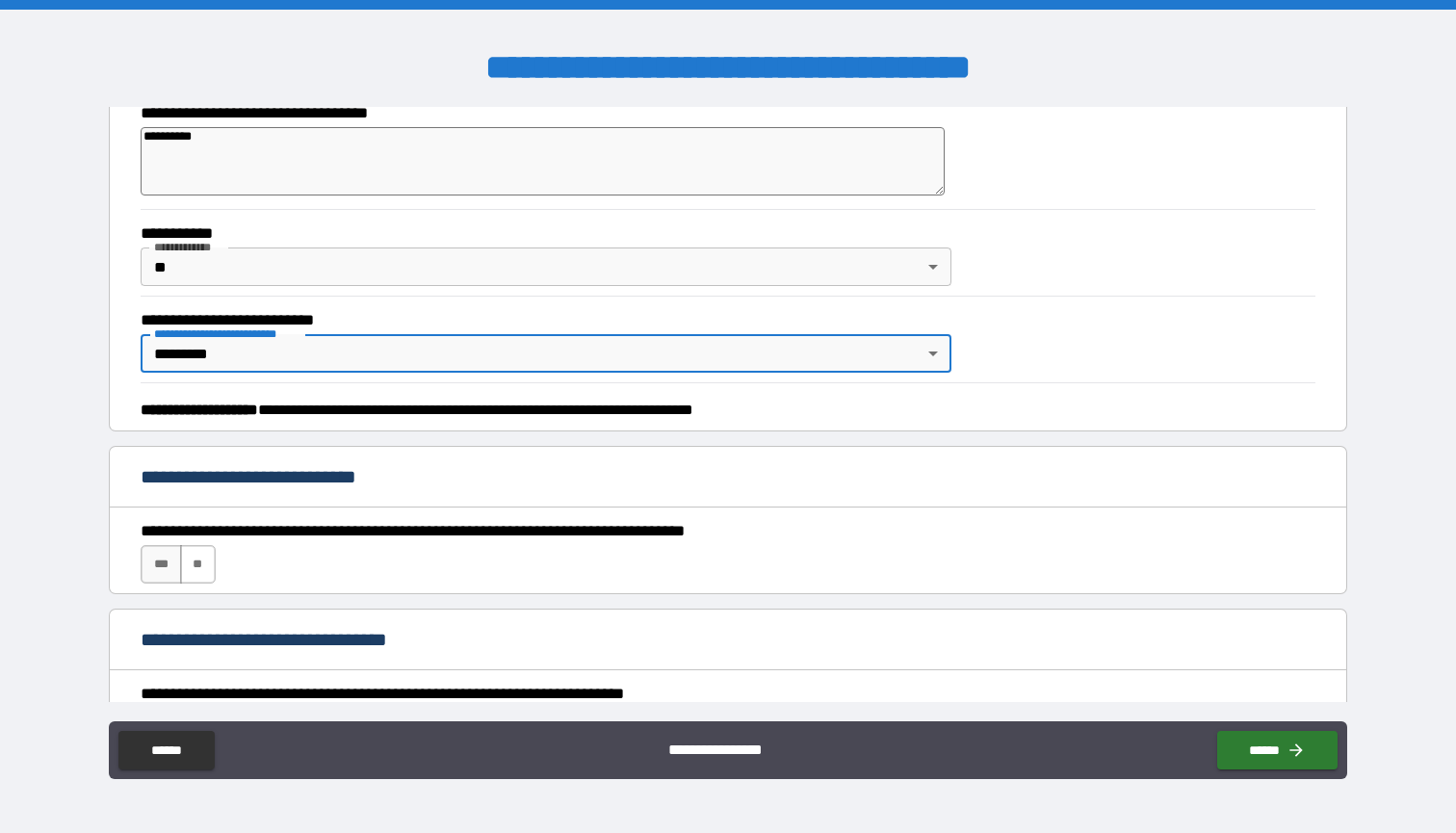 click on "**" at bounding box center (197, 564) 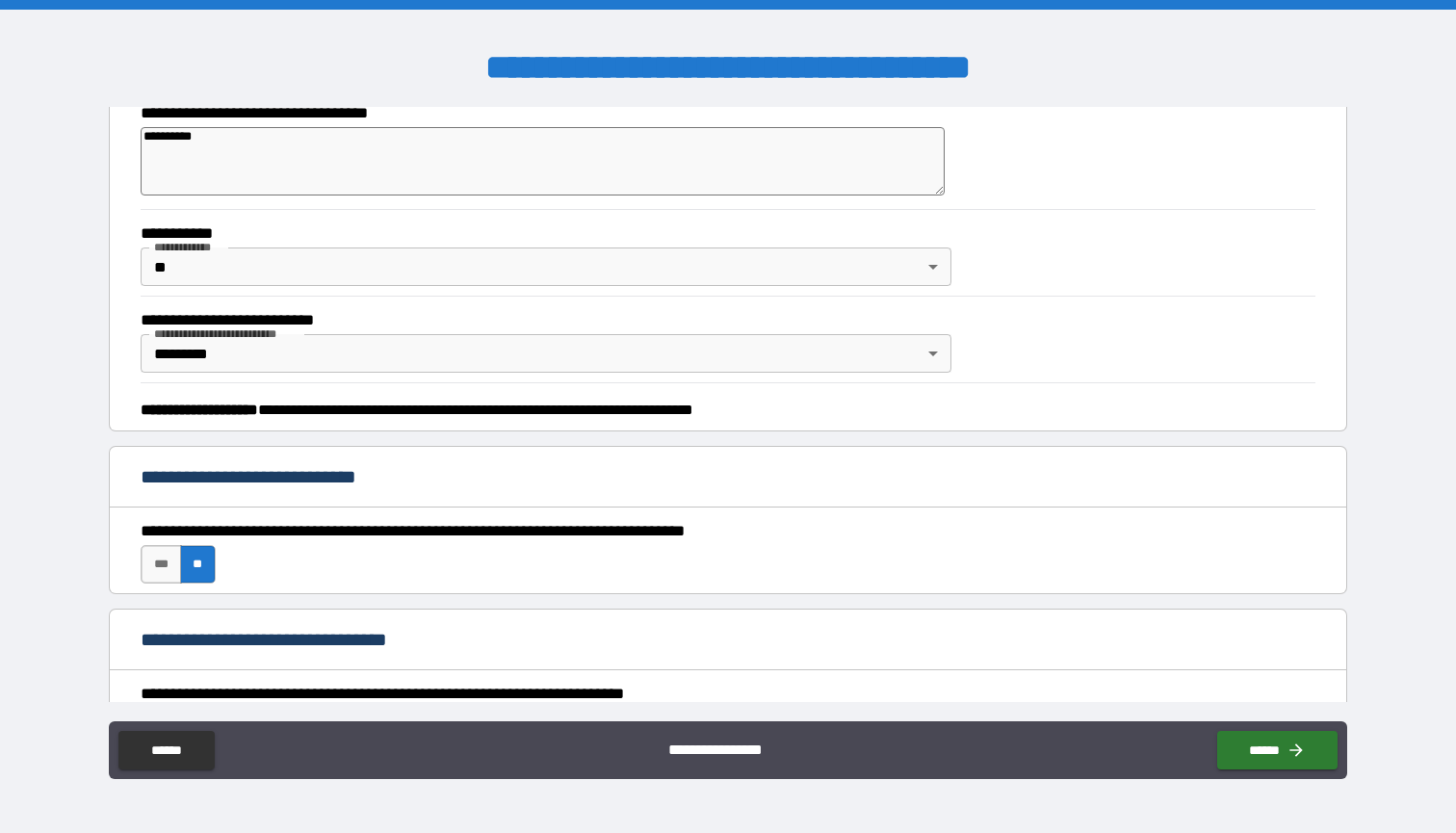 type on "*" 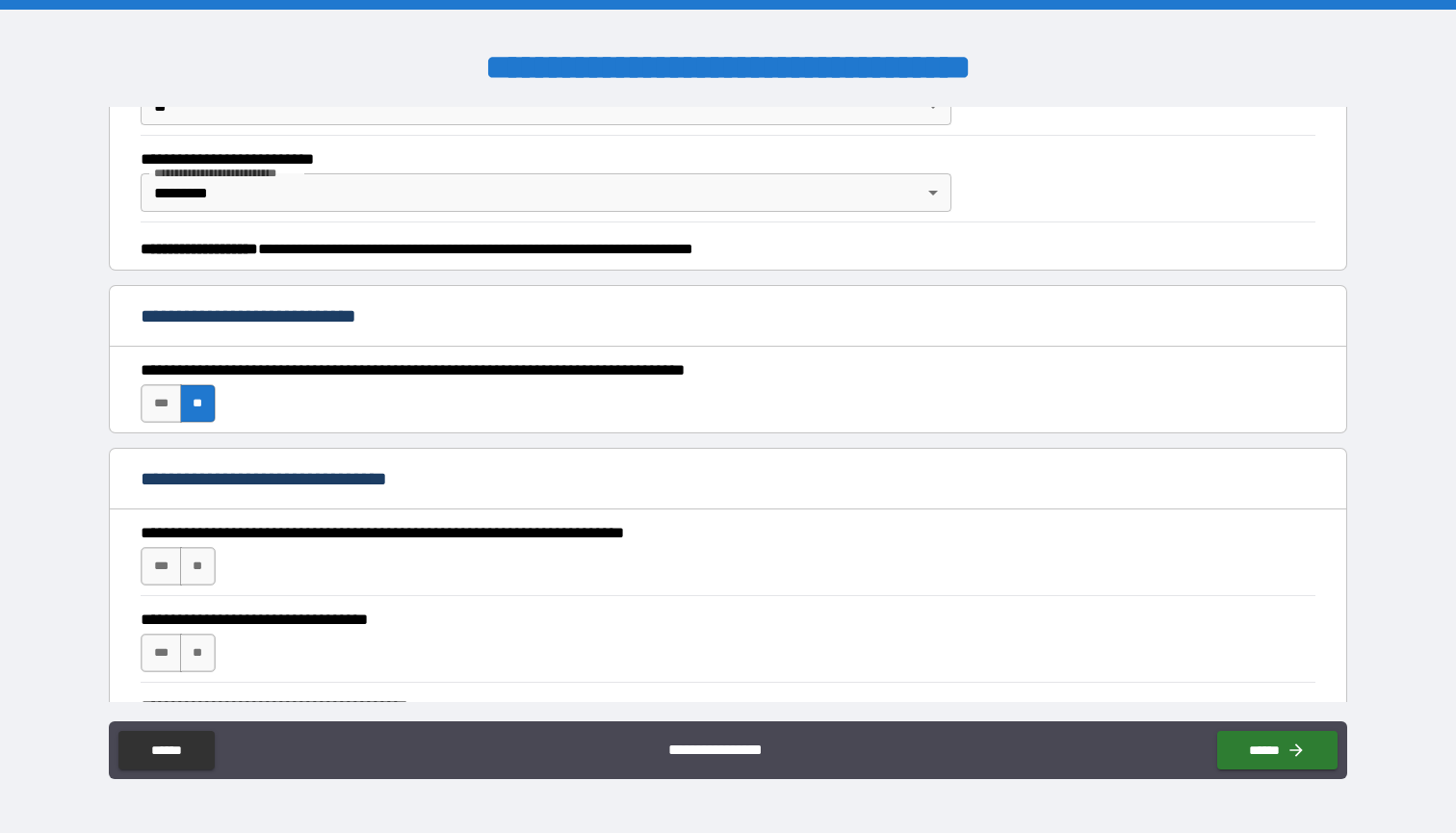 scroll, scrollTop: 363, scrollLeft: 0, axis: vertical 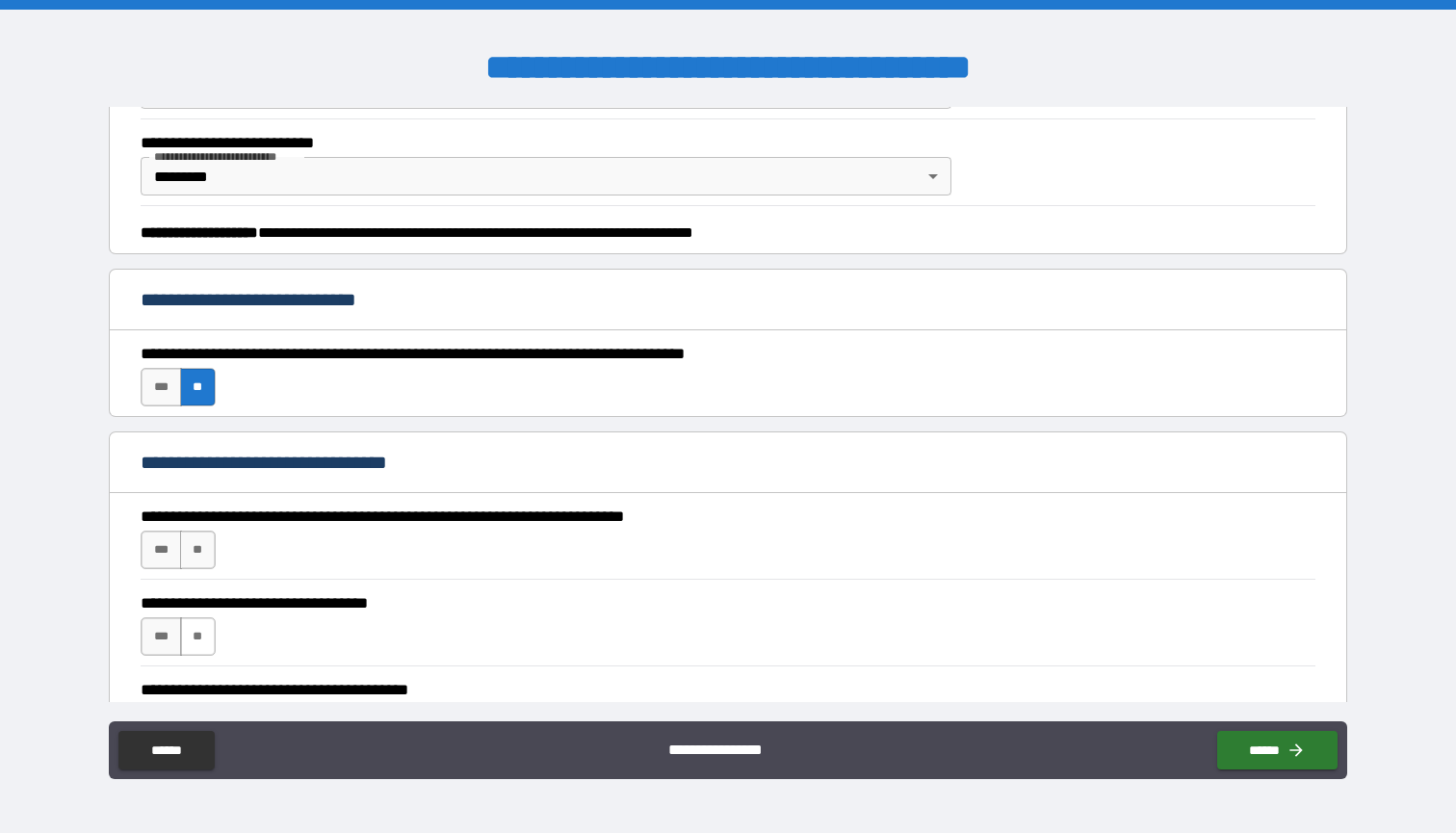 click on "**" at bounding box center (197, 637) 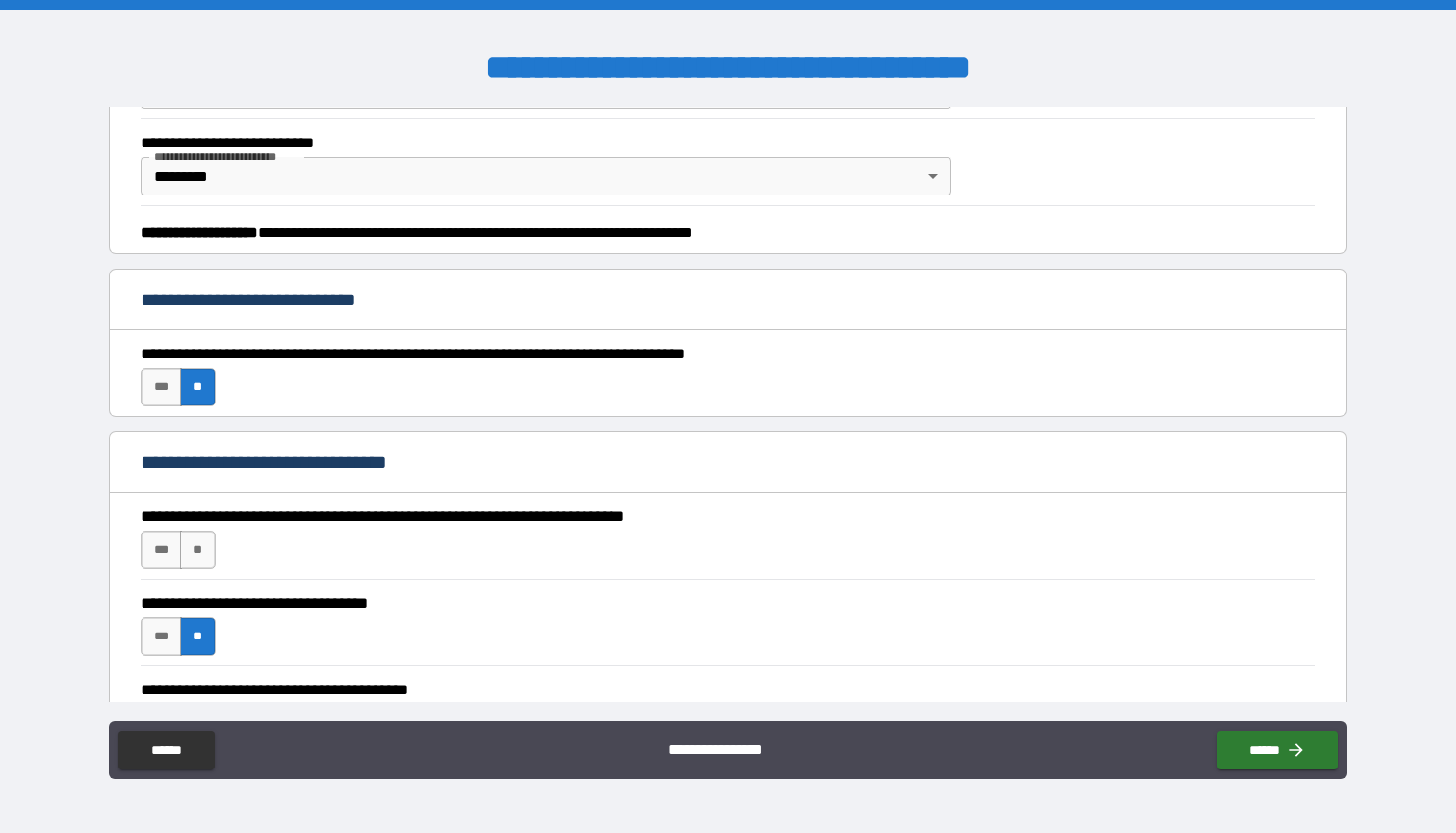 type on "*" 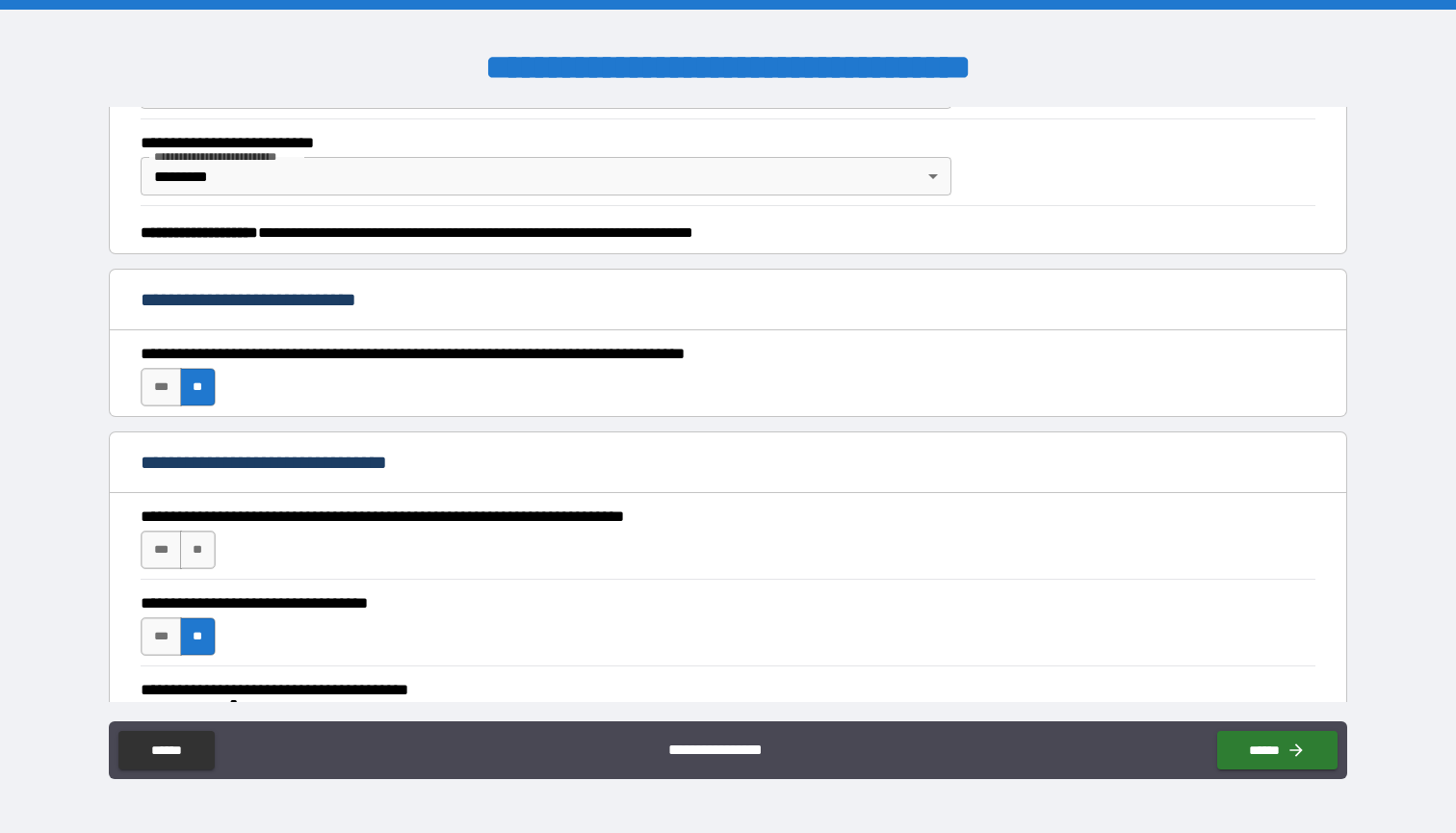 type on "*" 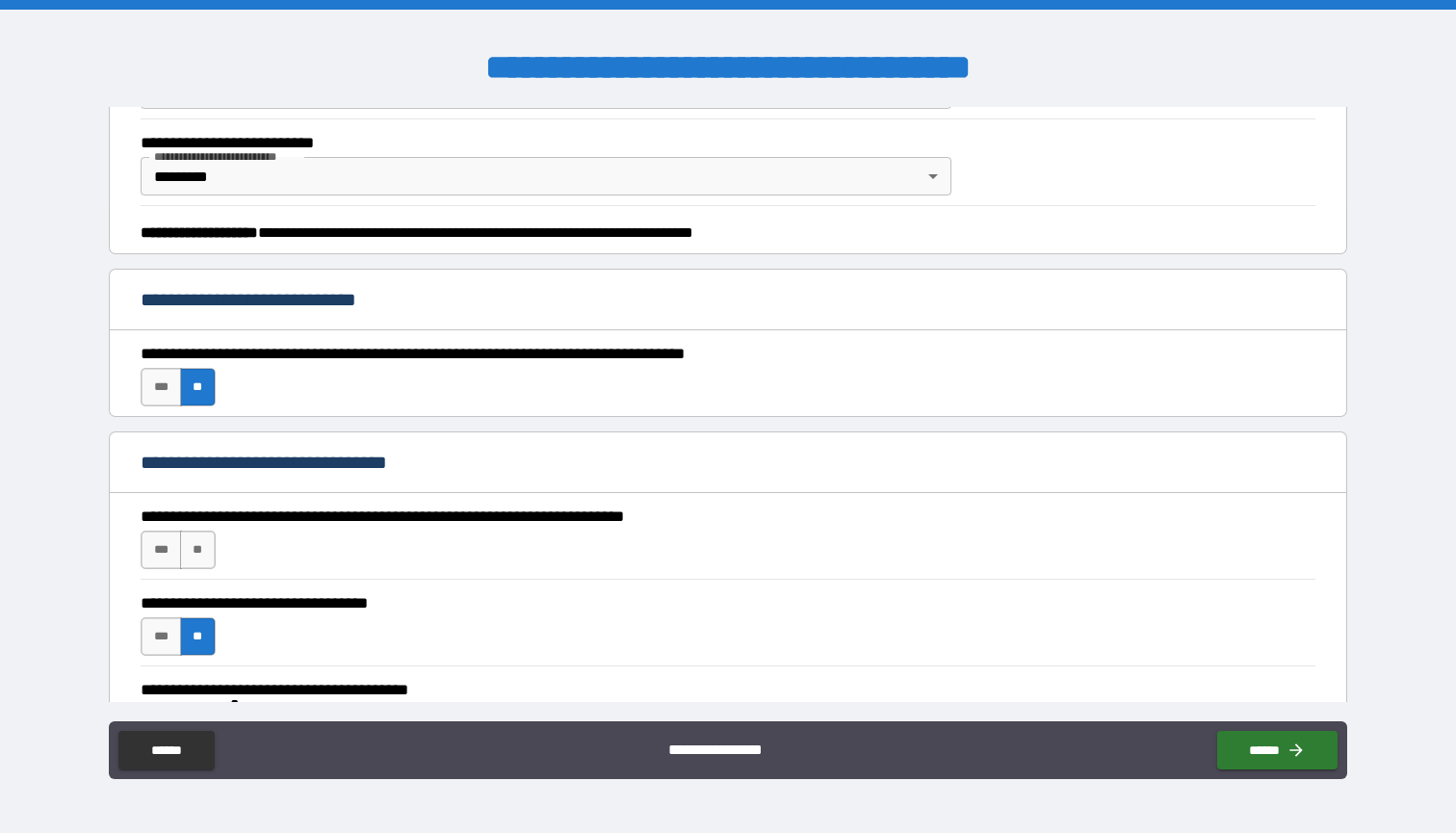 click at bounding box center (367, 723) 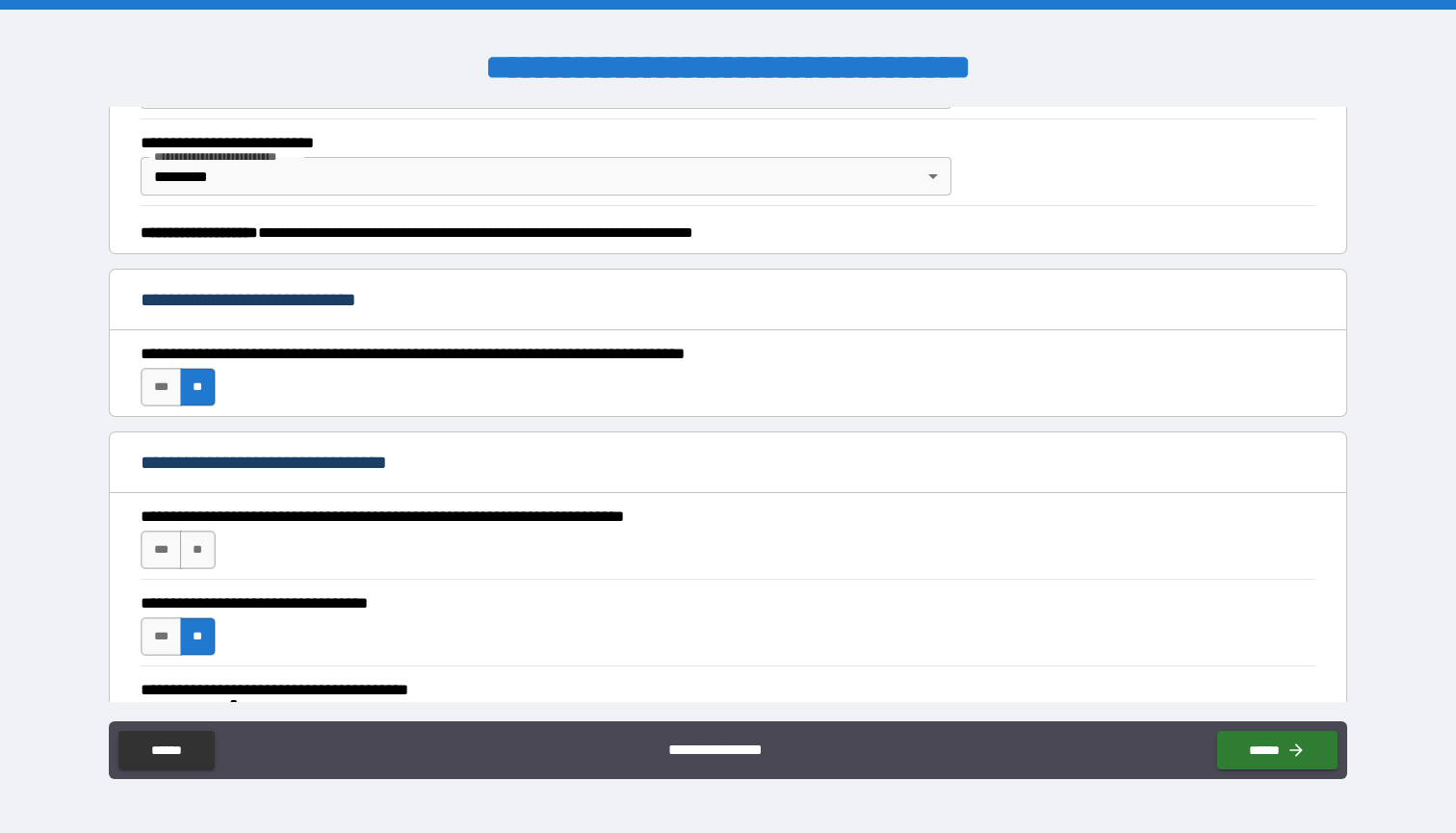 click on "**" at bounding box center (197, 810) 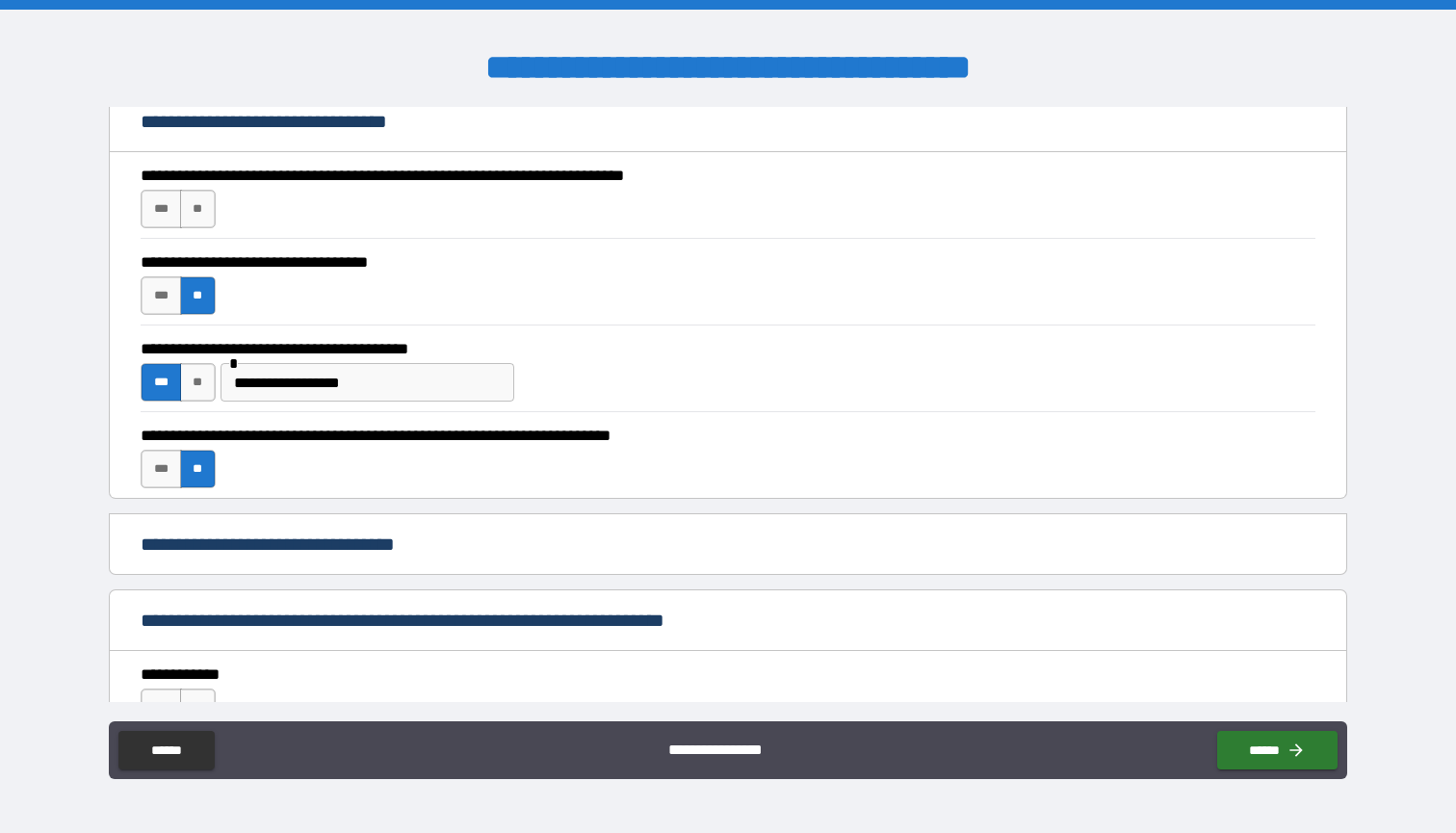 scroll, scrollTop: 715, scrollLeft: 0, axis: vertical 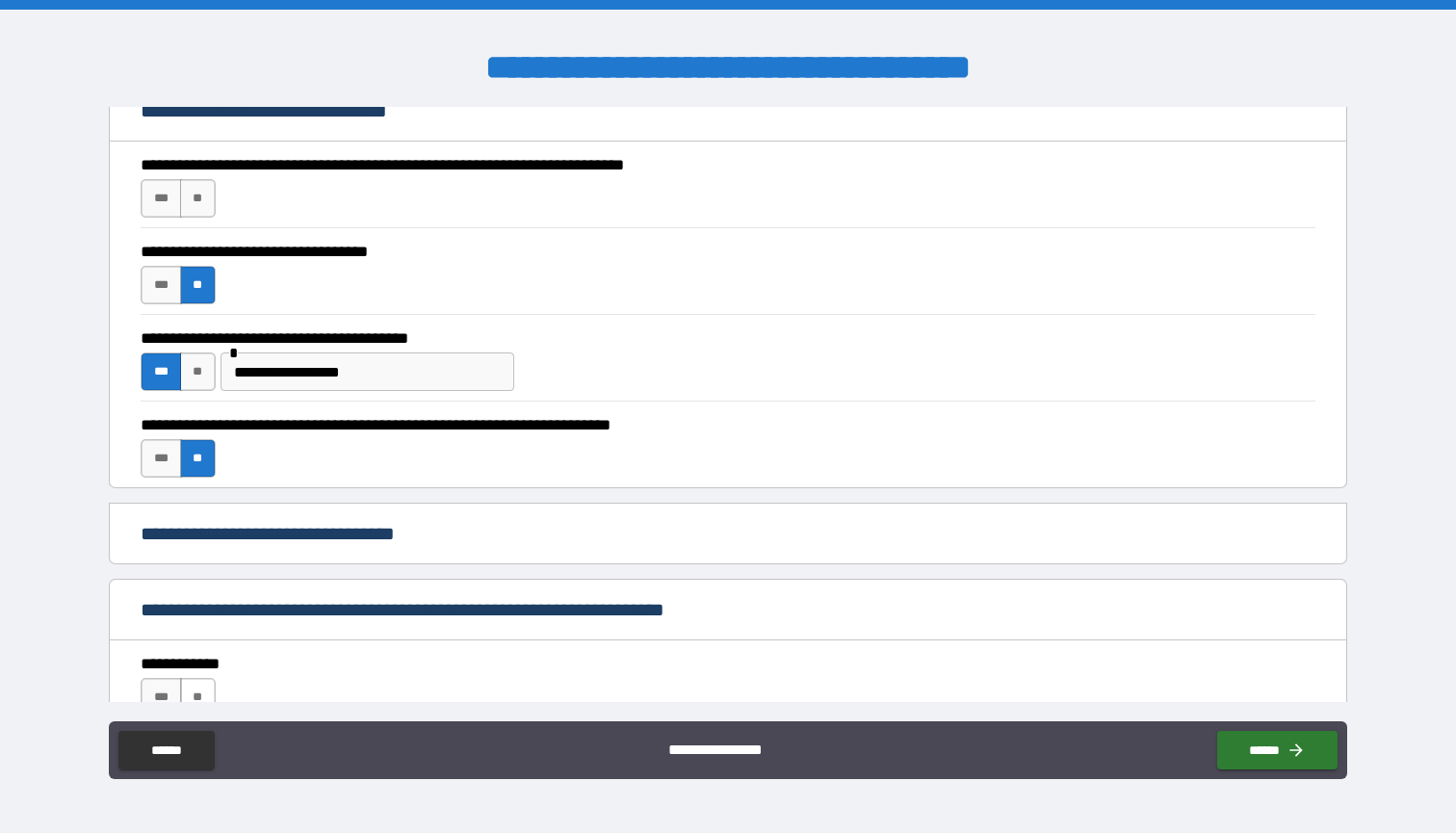 click on "**" at bounding box center [197, 697] 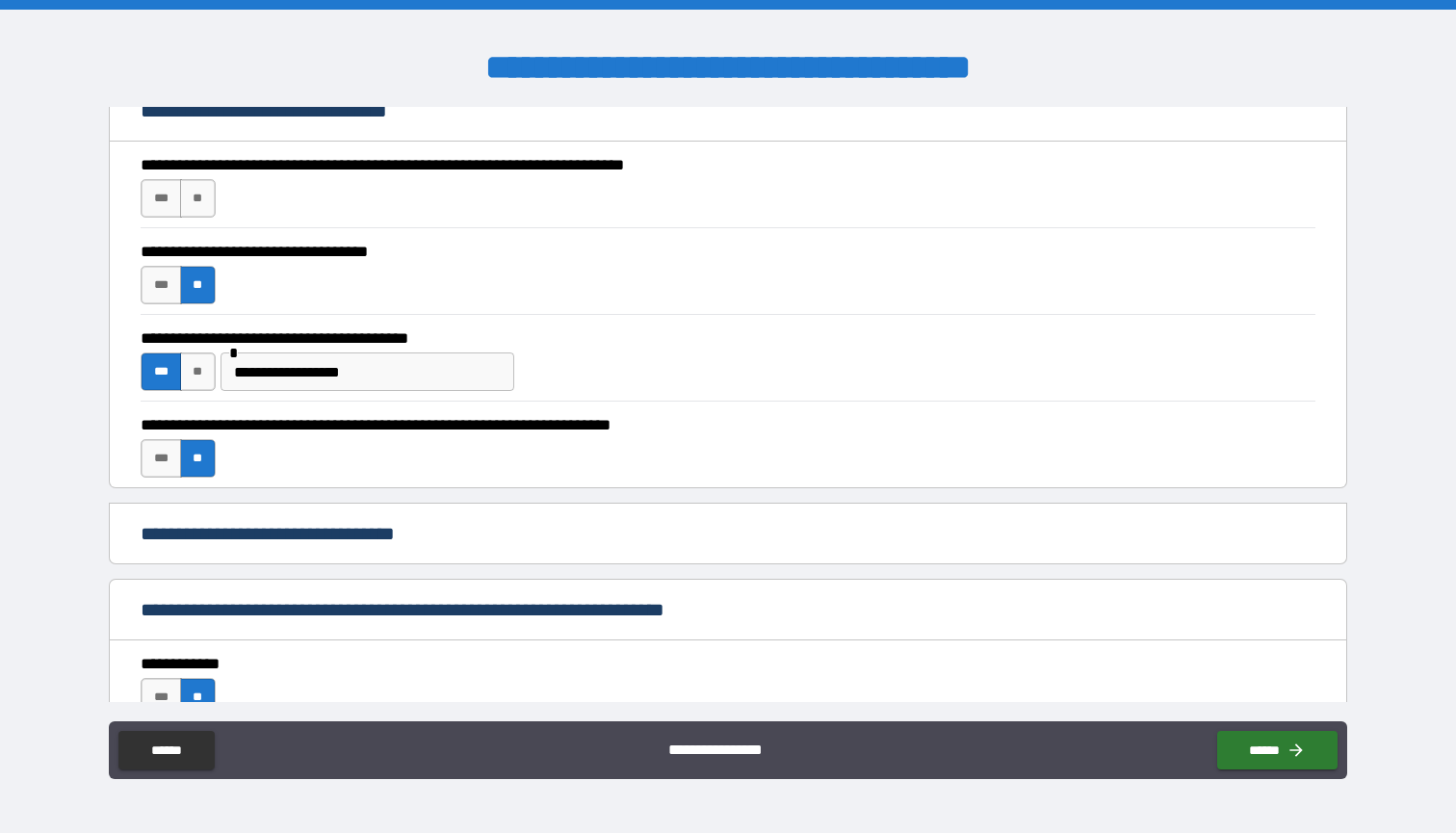 type on "*" 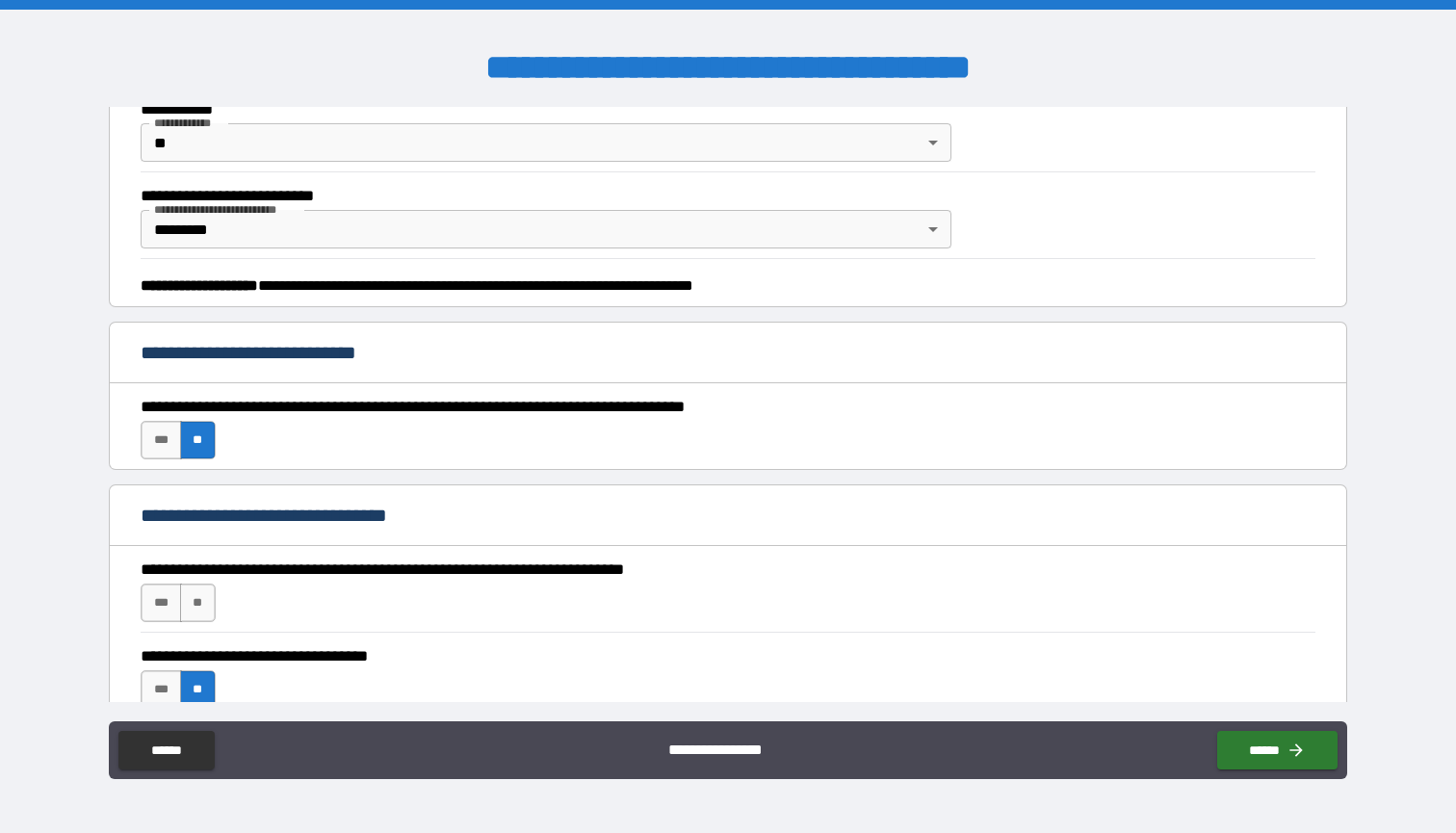 scroll, scrollTop: 268, scrollLeft: 0, axis: vertical 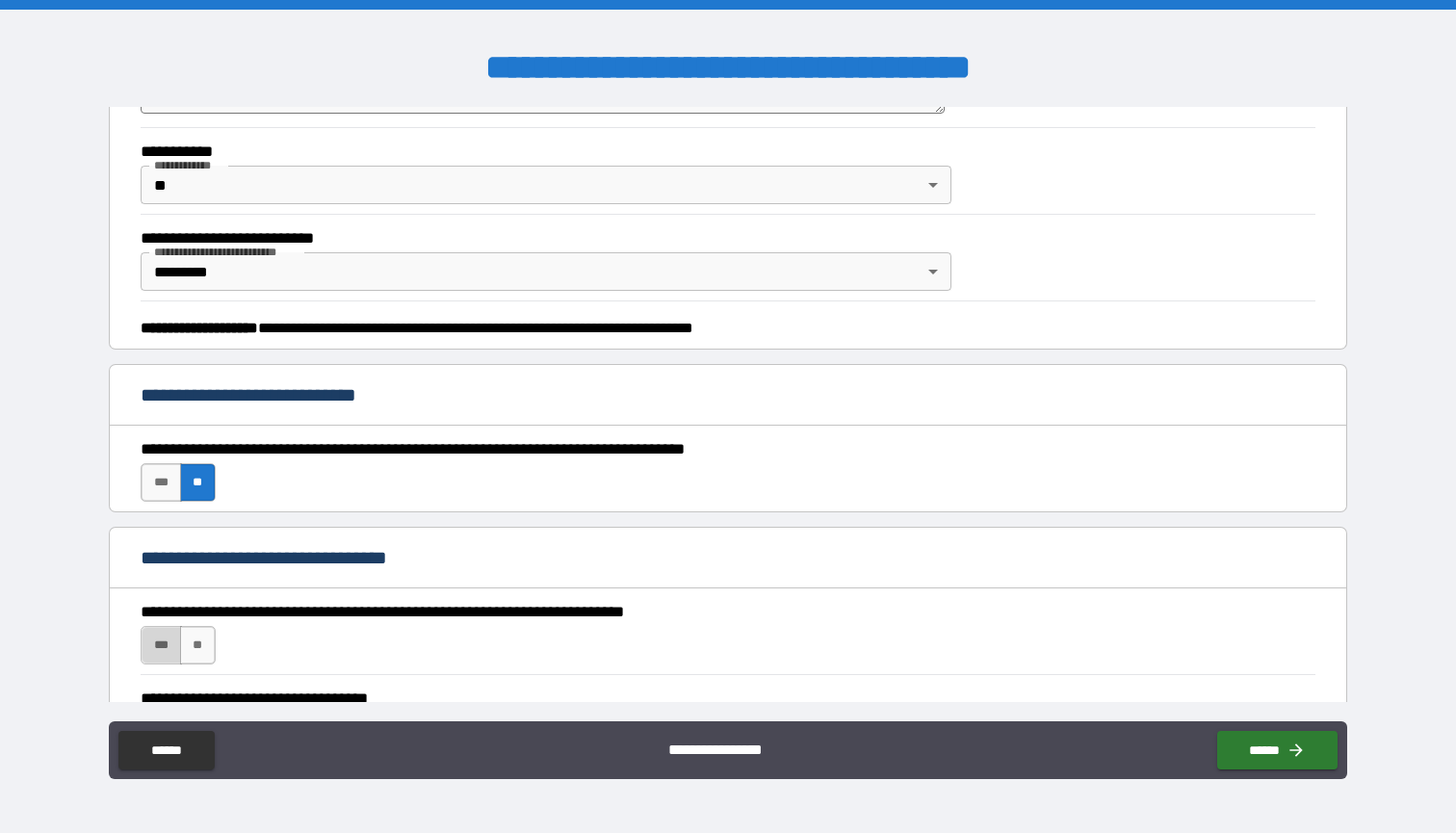 click on "***" at bounding box center (161, 645) 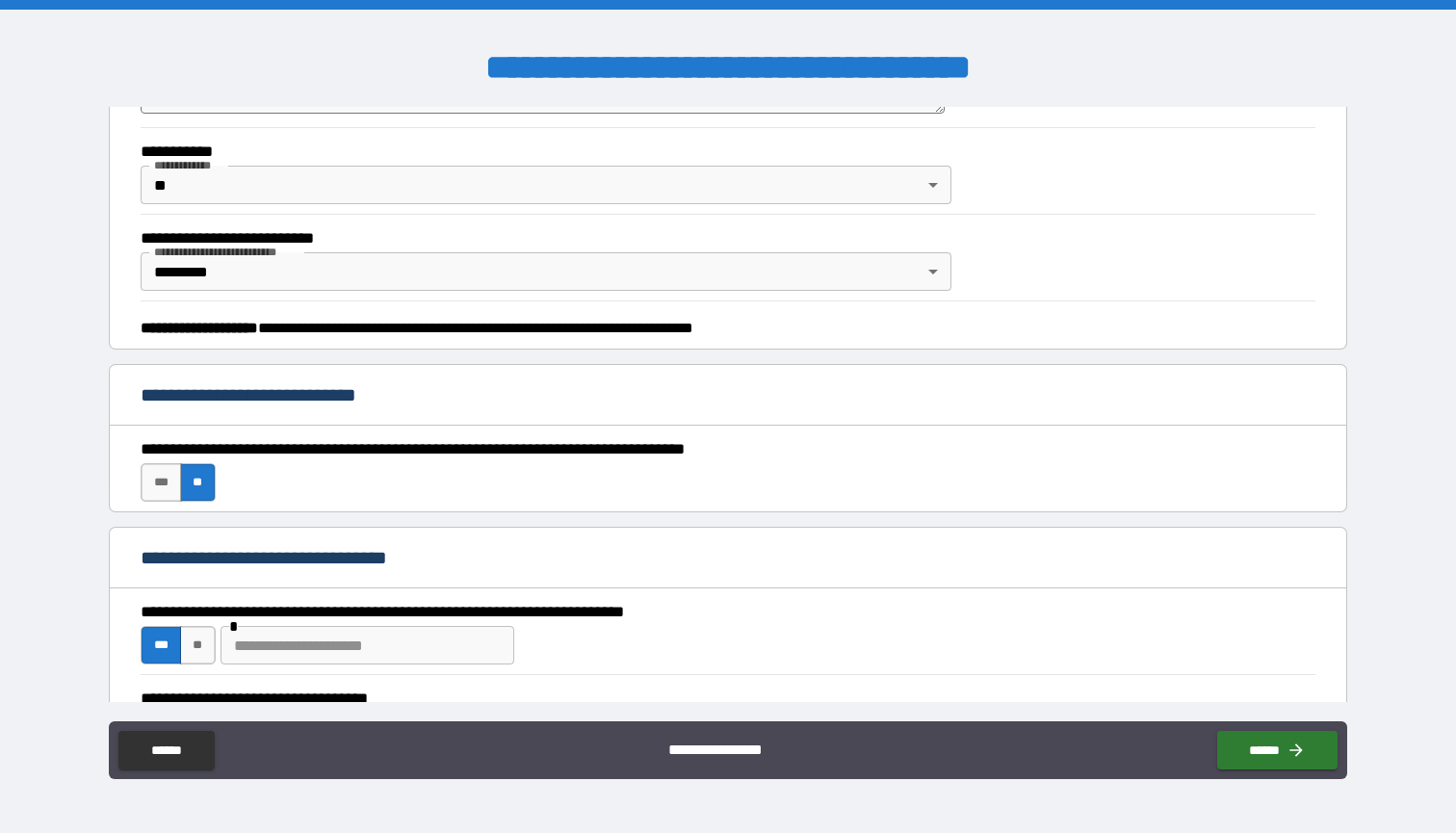type on "*" 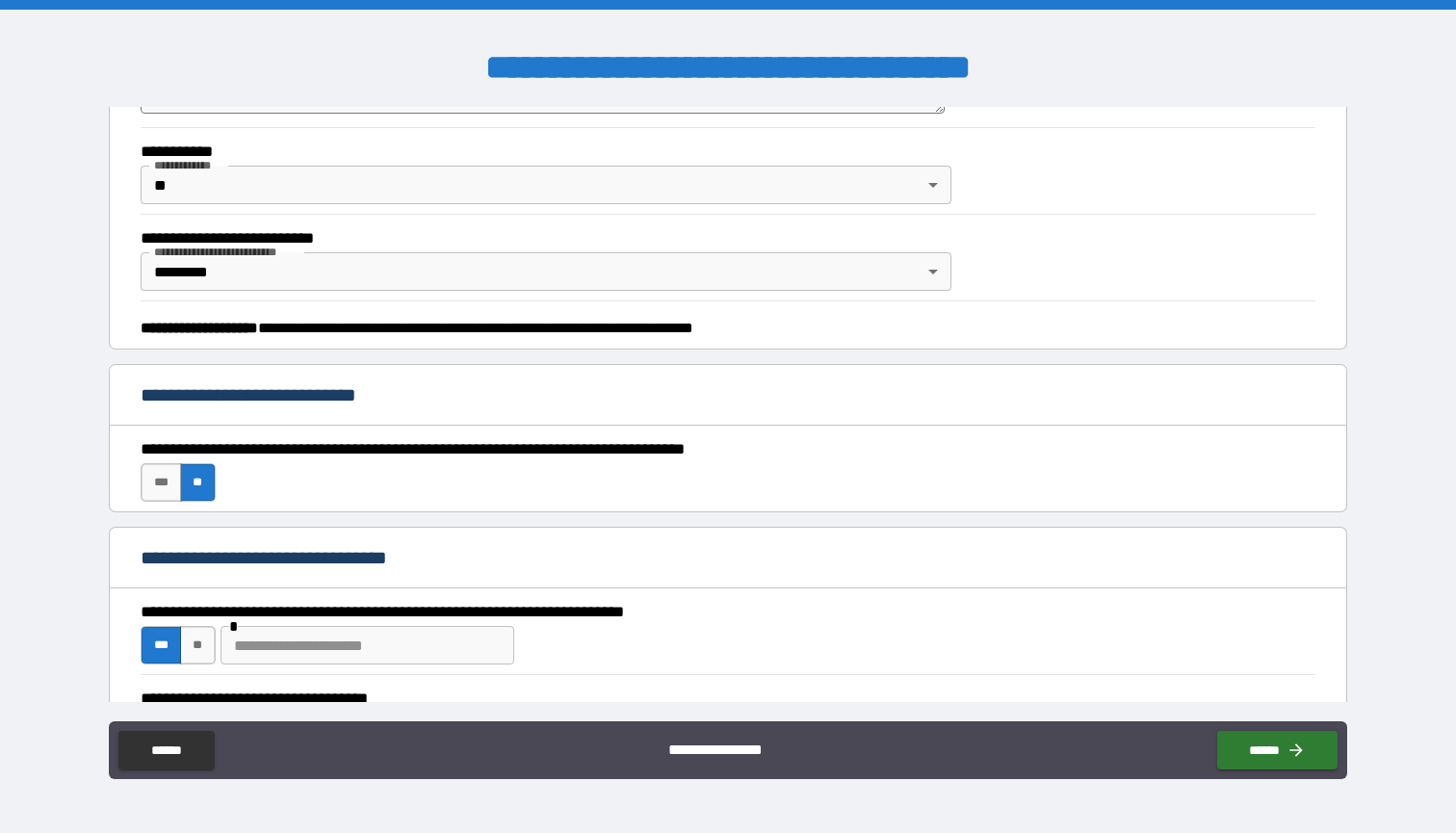 click at bounding box center [367, 645] 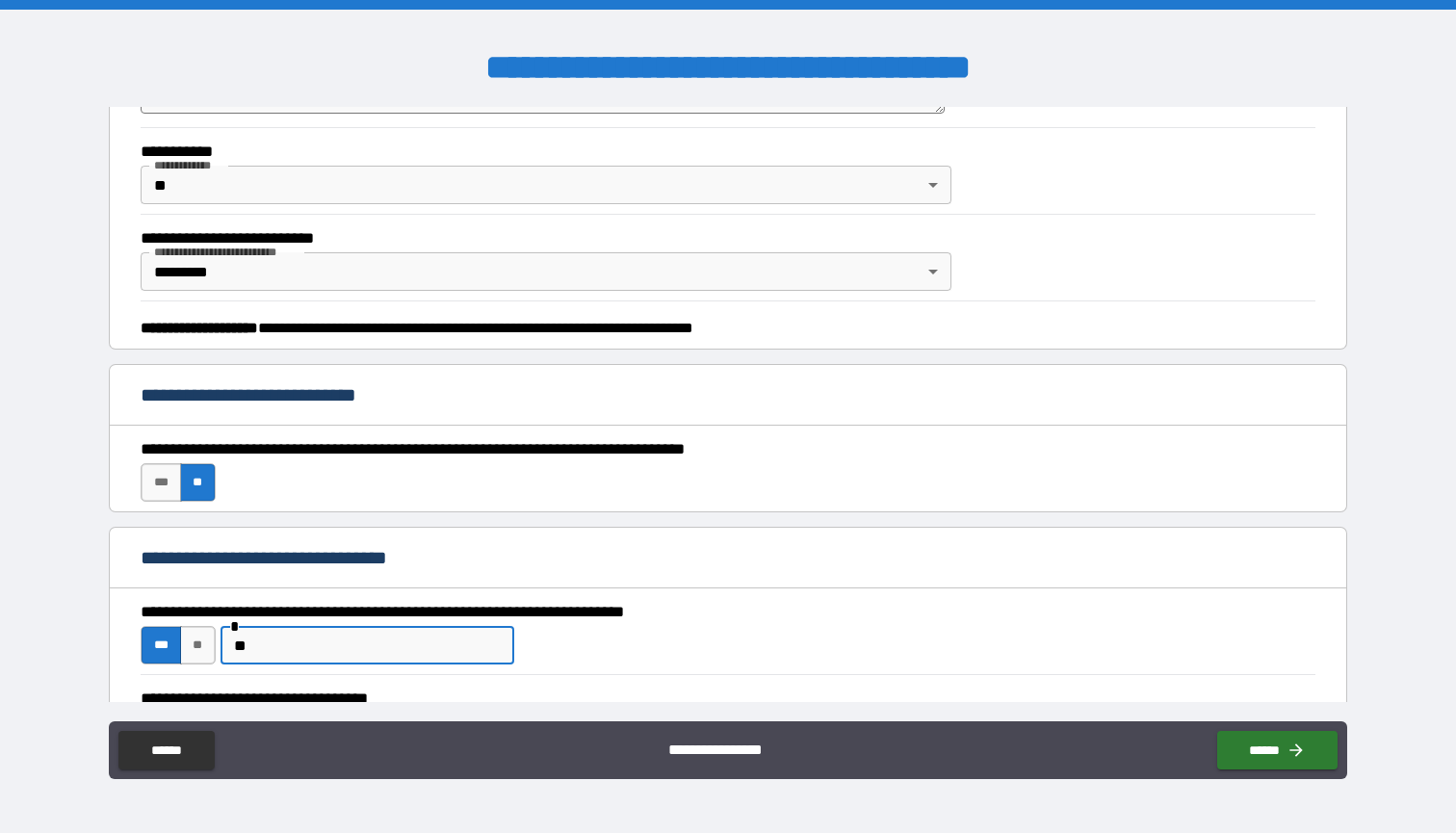 type on "*" 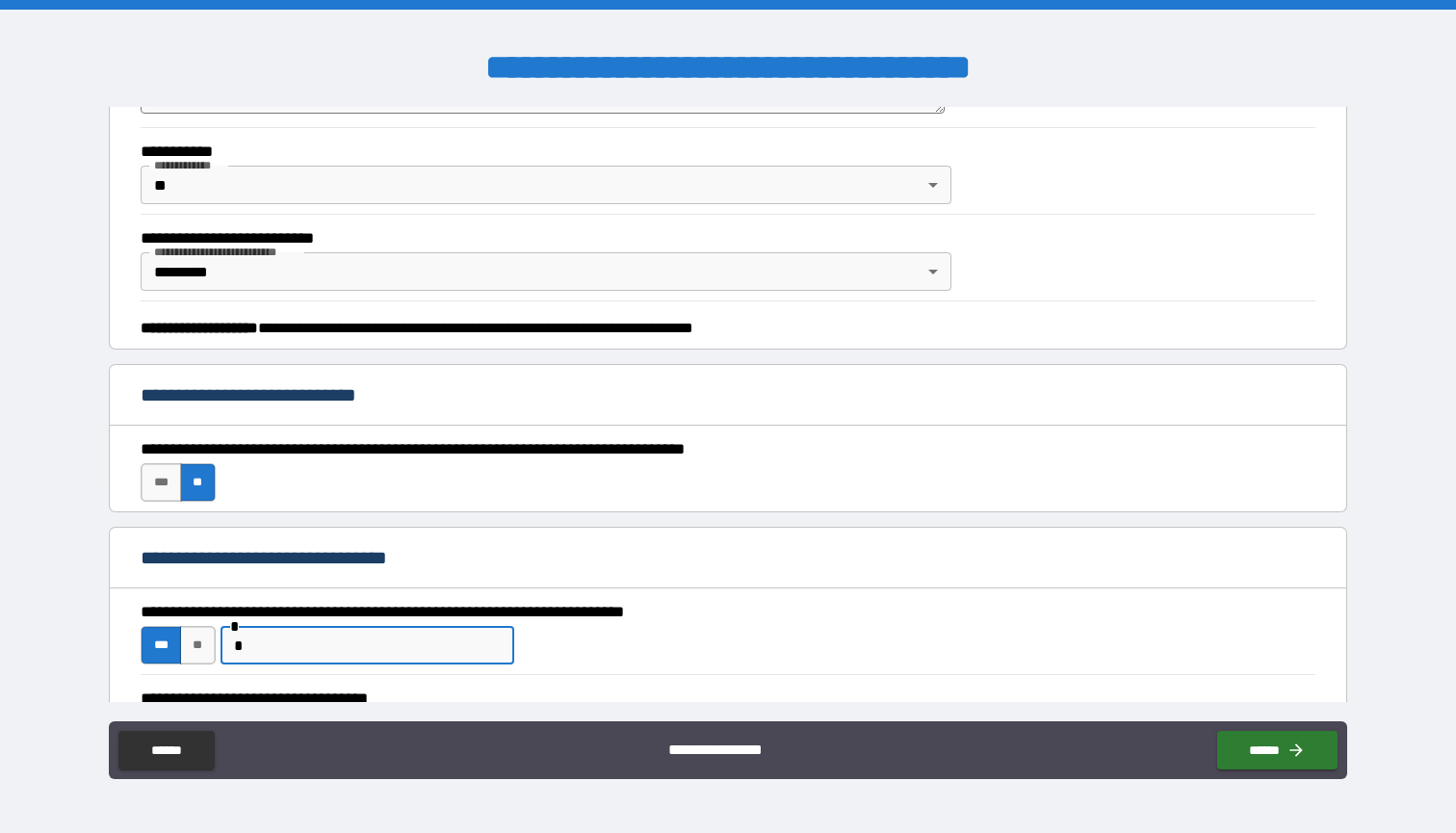 type 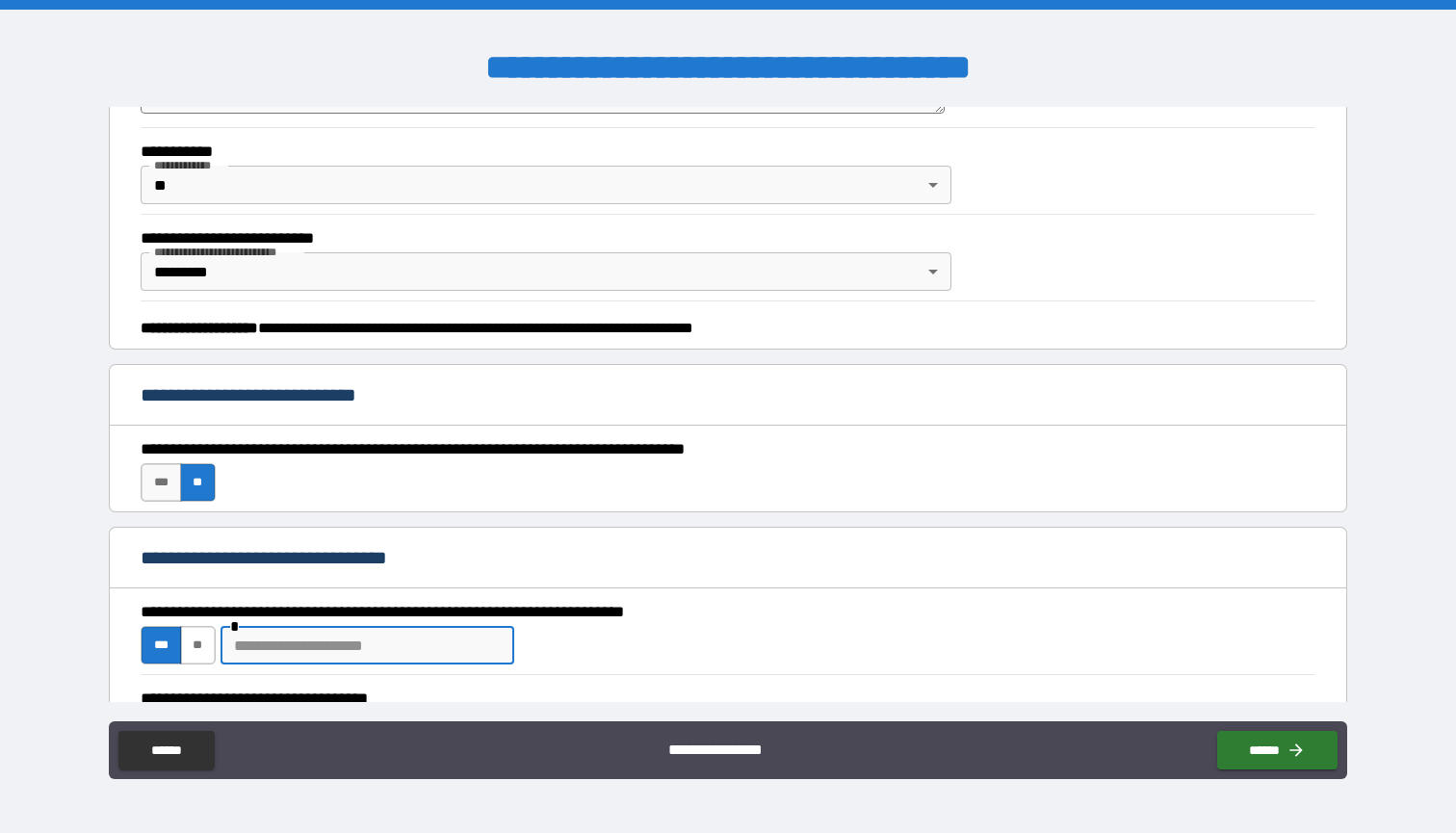 type on "*" 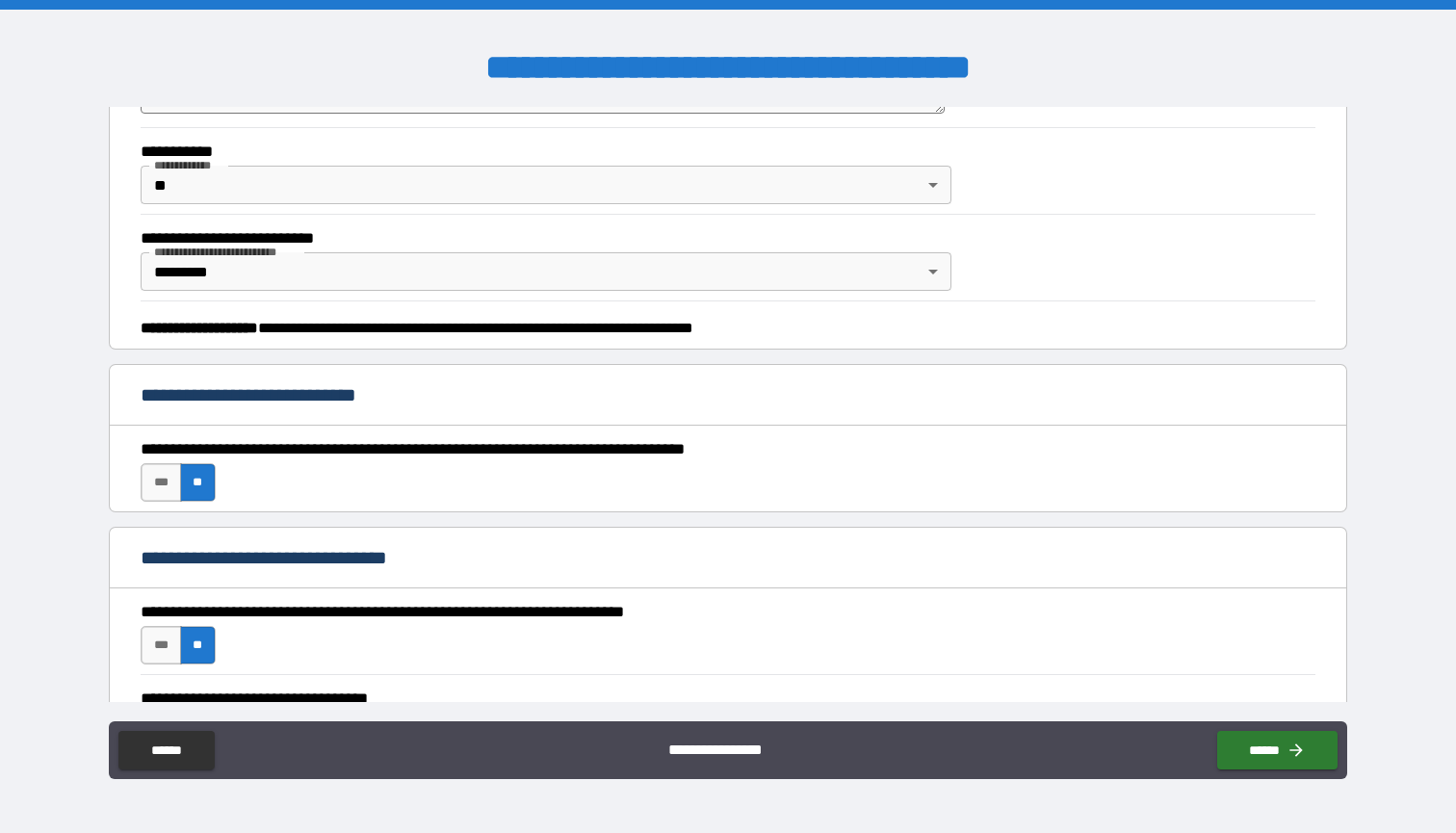type on "*" 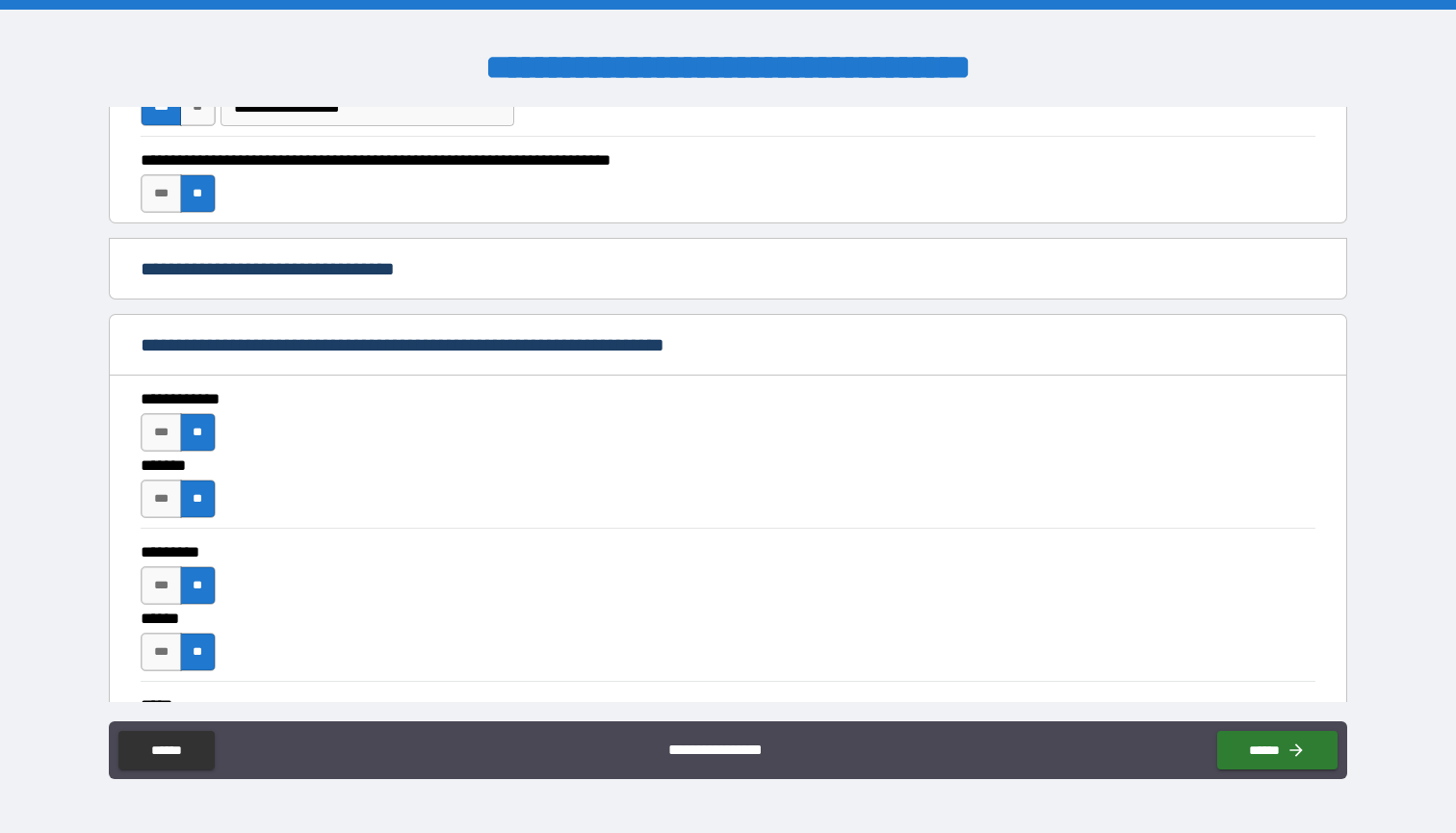 scroll, scrollTop: 975, scrollLeft: 0, axis: vertical 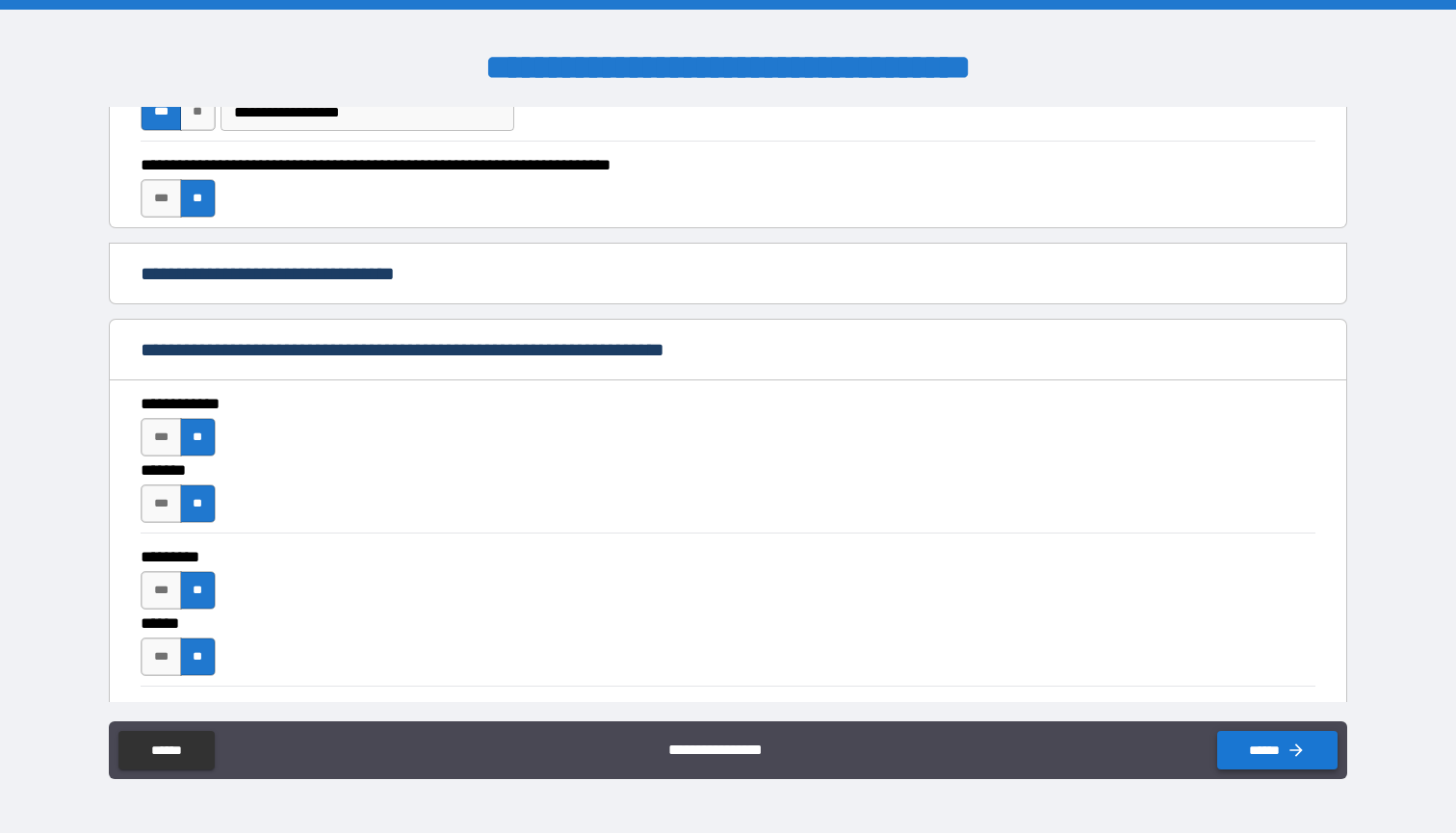 click on "******" at bounding box center [1277, 750] 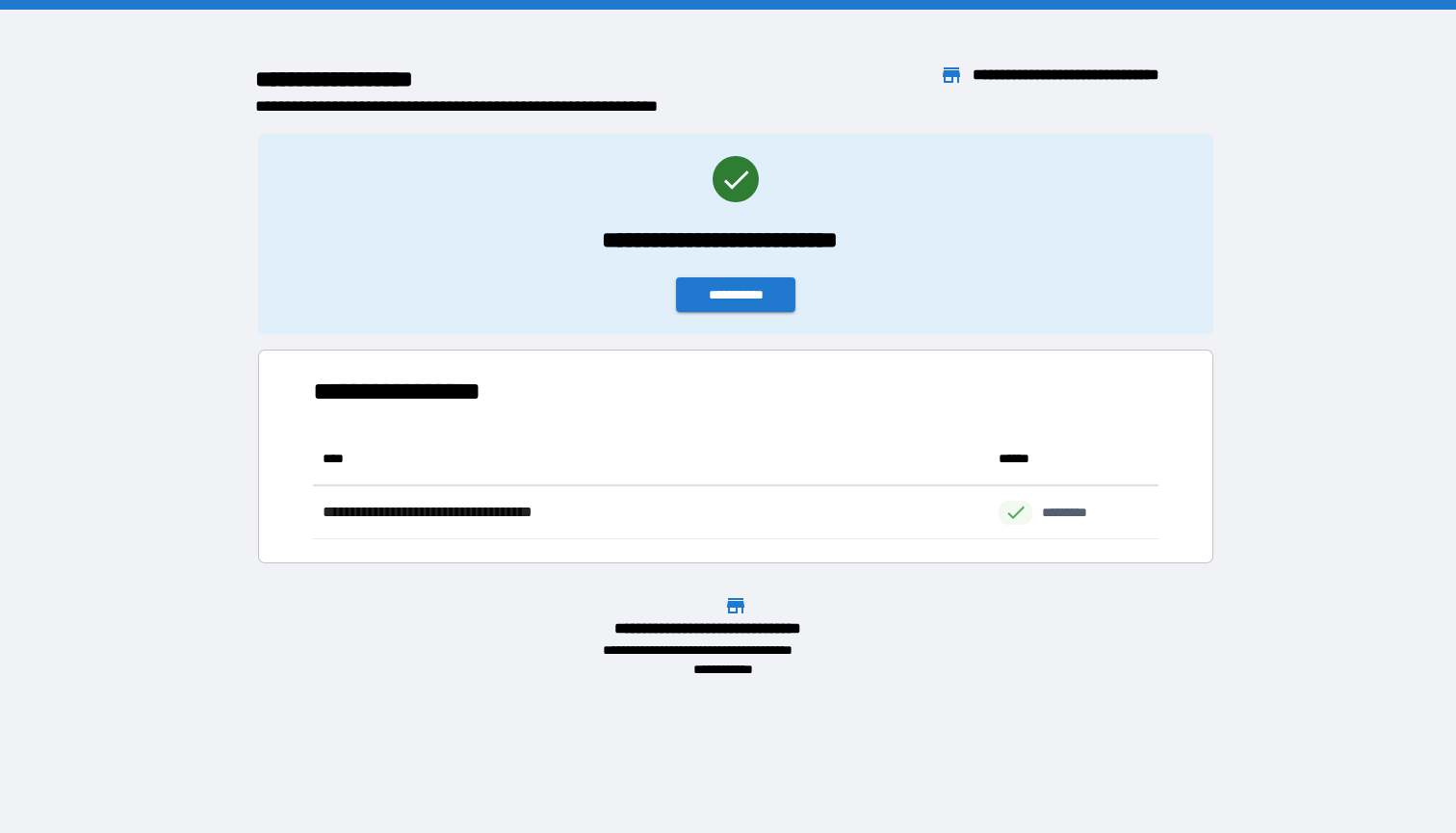 scroll, scrollTop: 1, scrollLeft: 1, axis: both 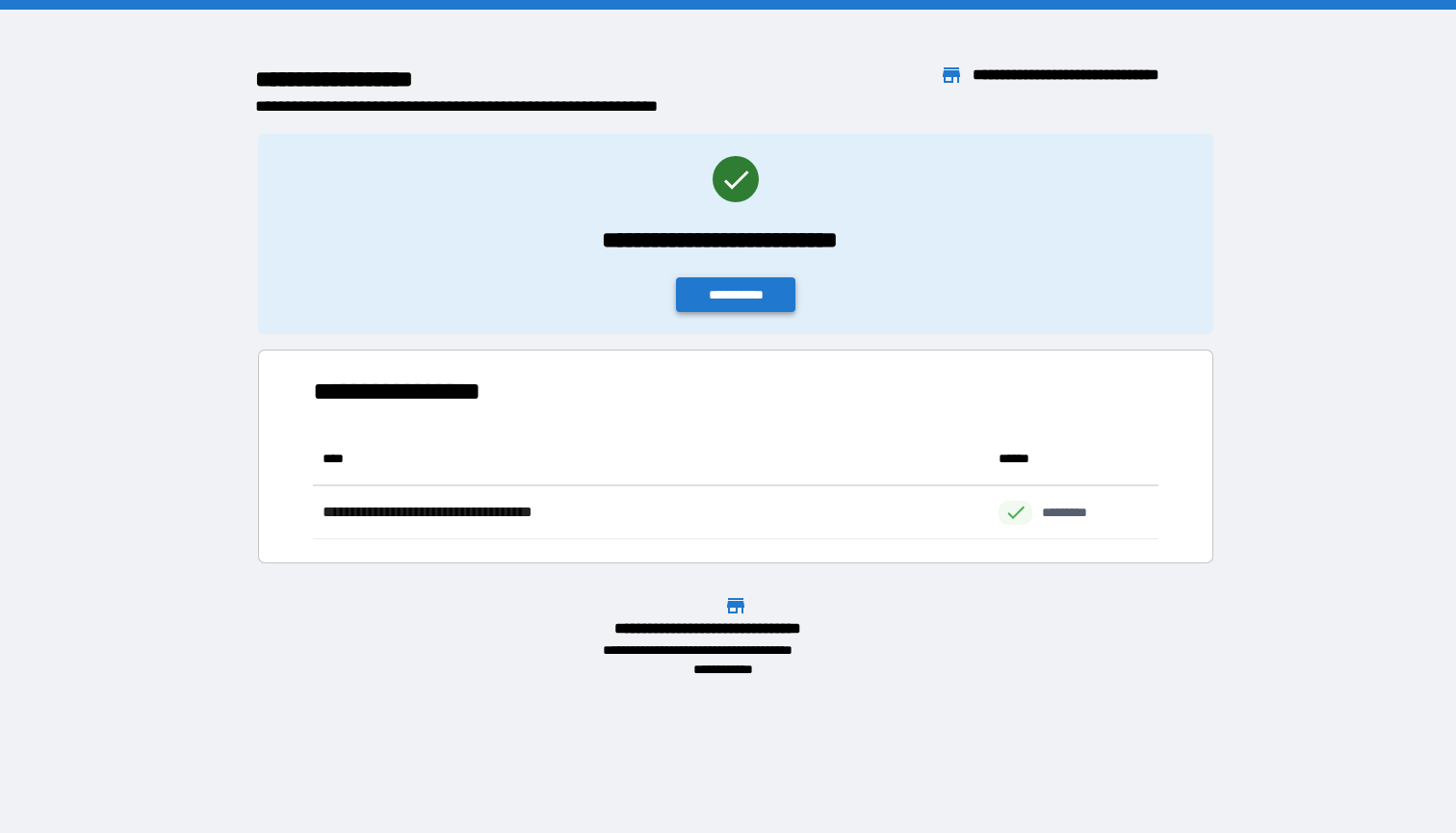 click on "**********" at bounding box center [736, 295] 